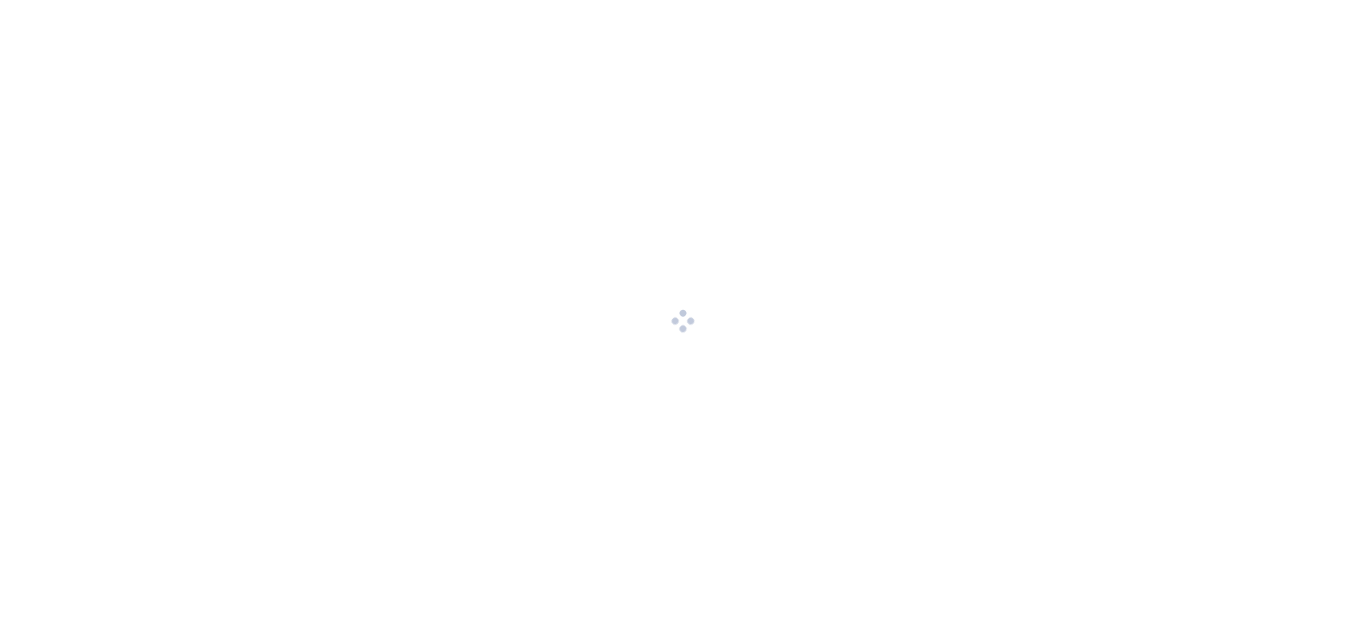 scroll, scrollTop: 0, scrollLeft: 0, axis: both 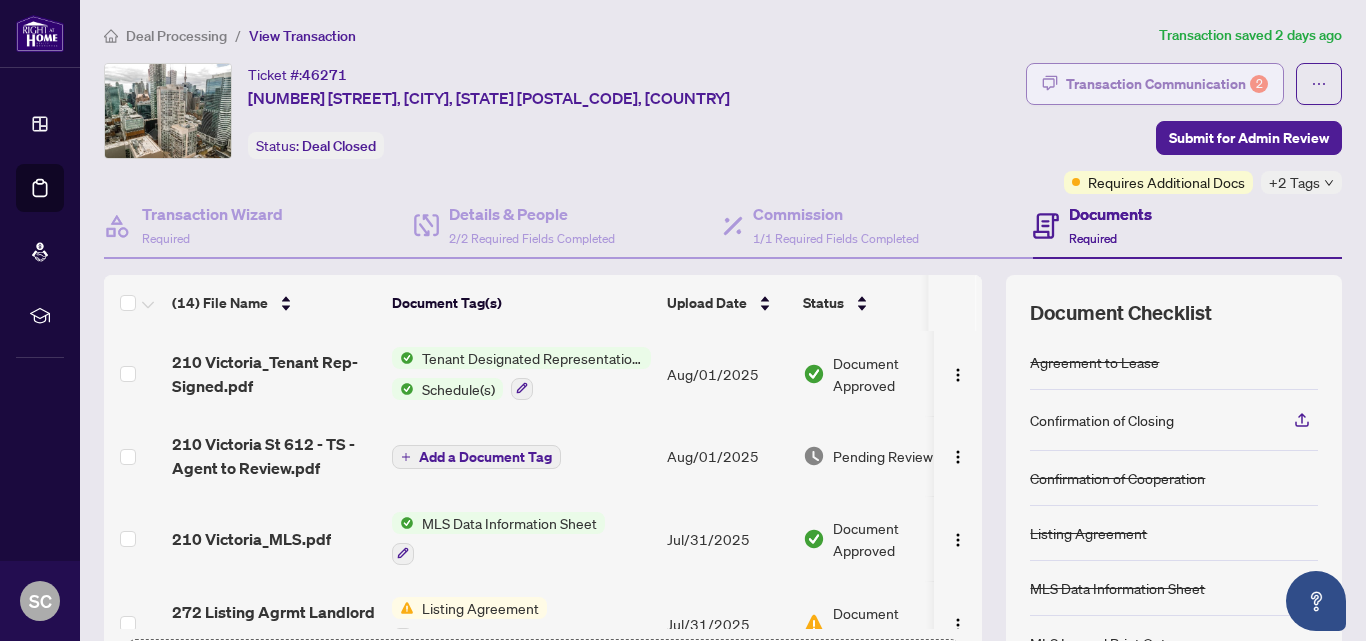 click on "Transaction Communication 2" at bounding box center (1167, 84) 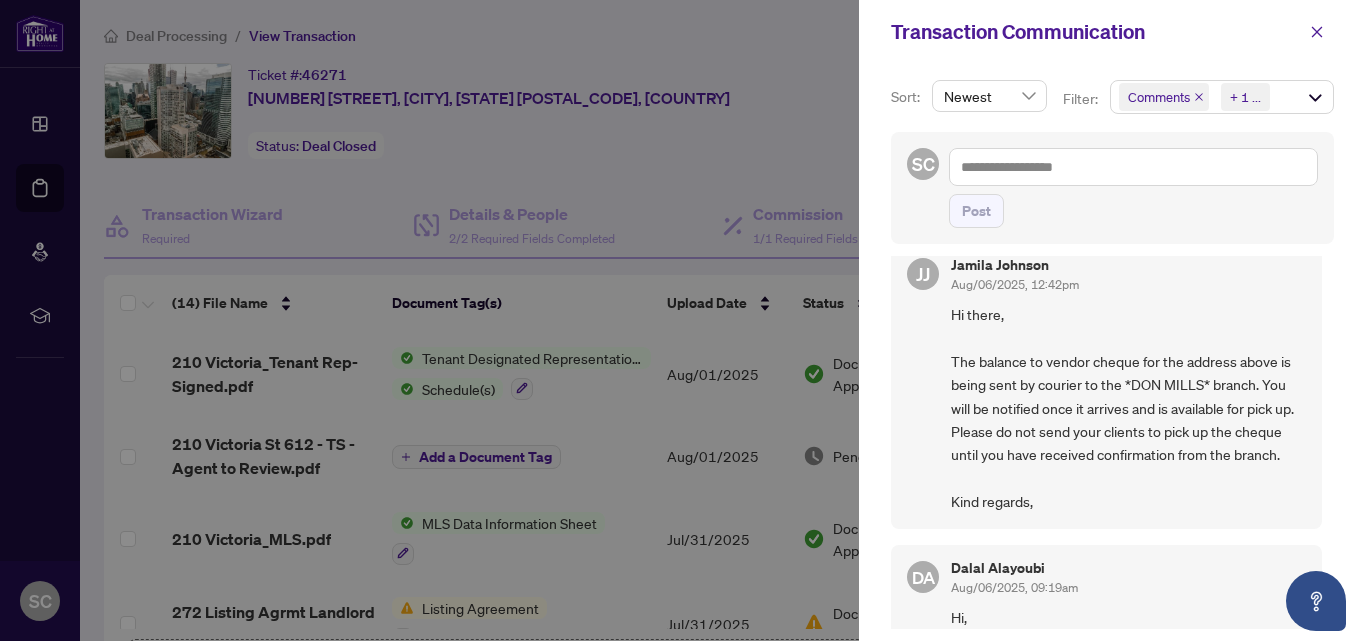 scroll, scrollTop: 0, scrollLeft: 0, axis: both 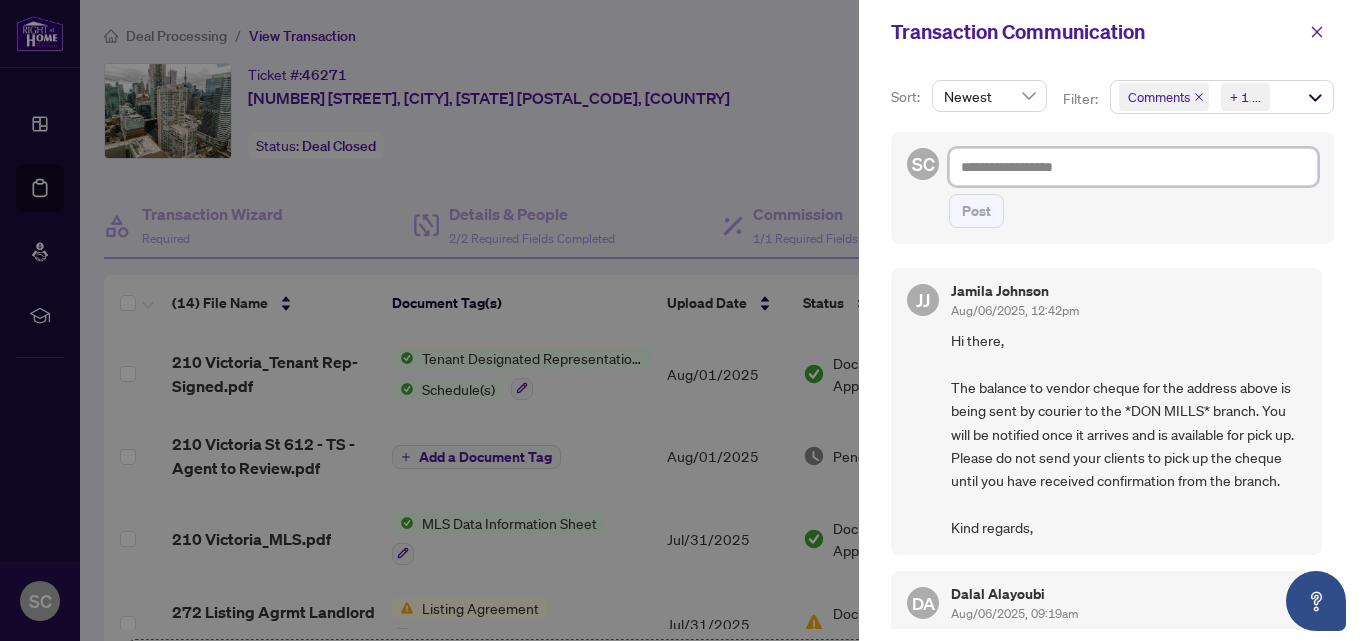 click at bounding box center [1133, 167] 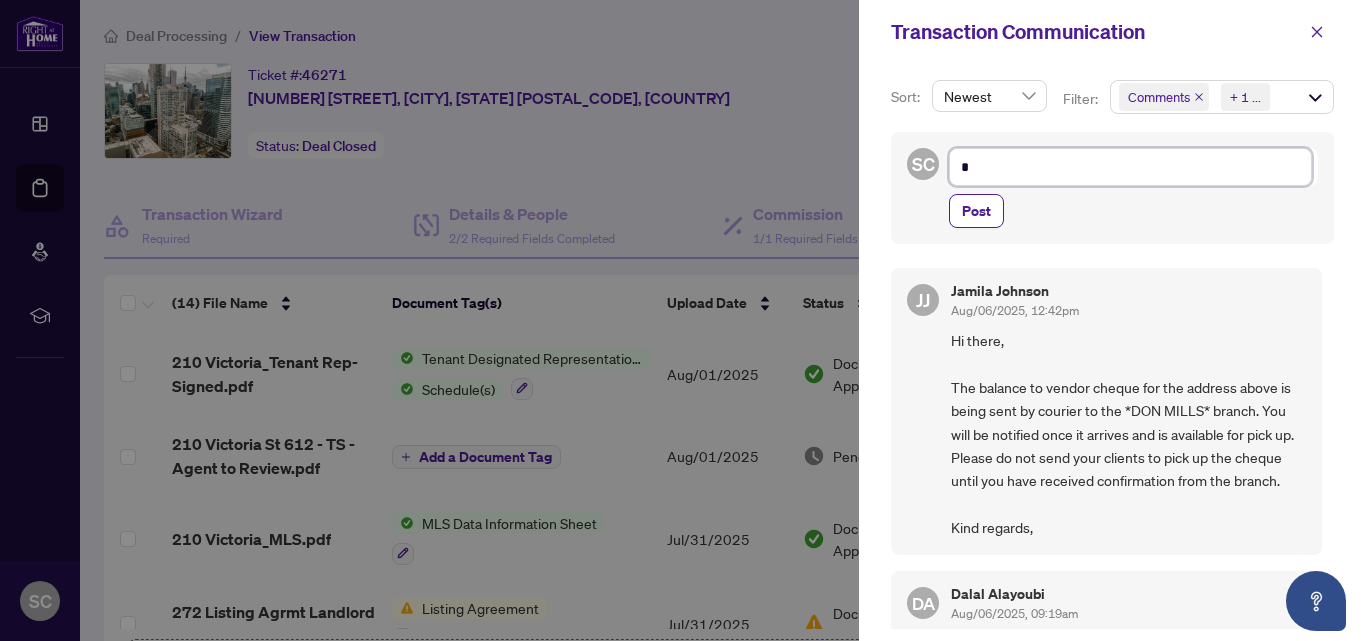 type on "**" 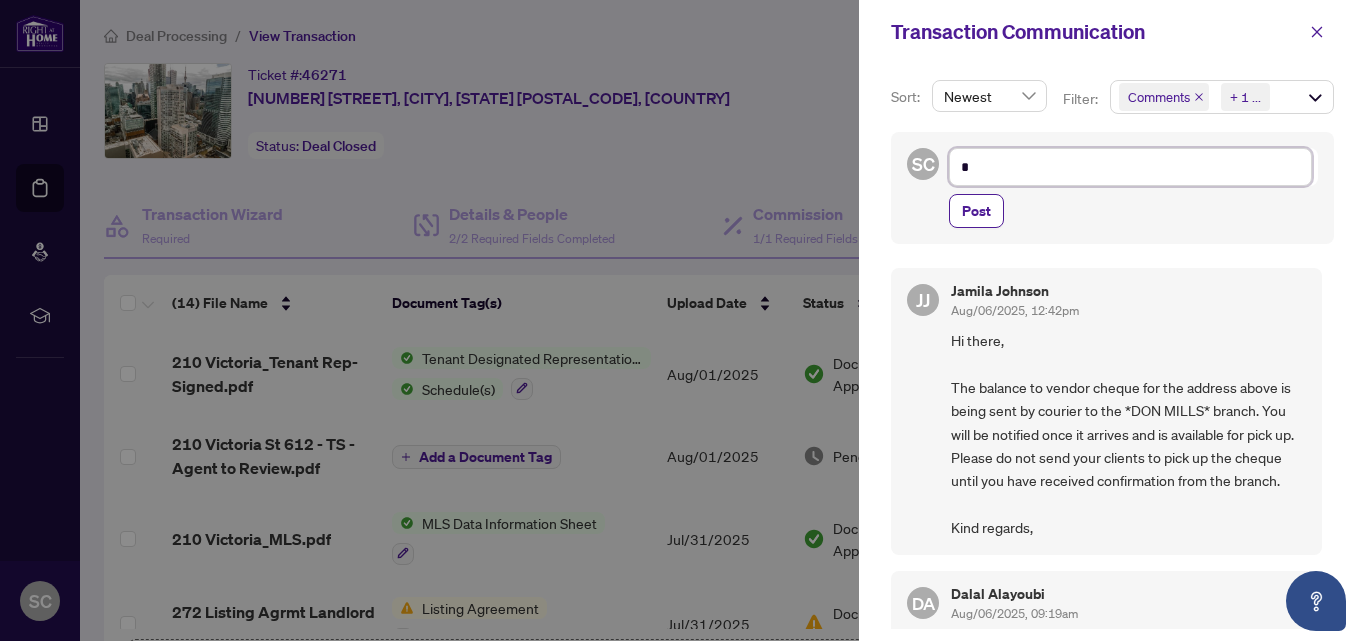type on "**" 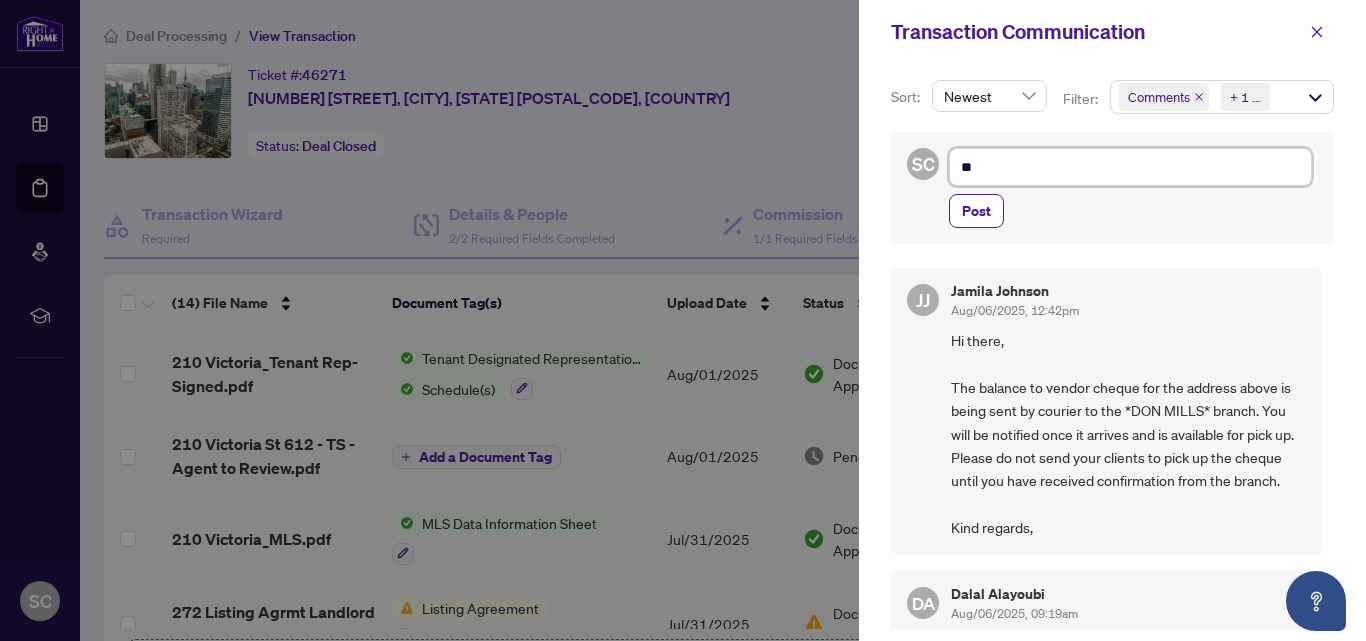 type on "***" 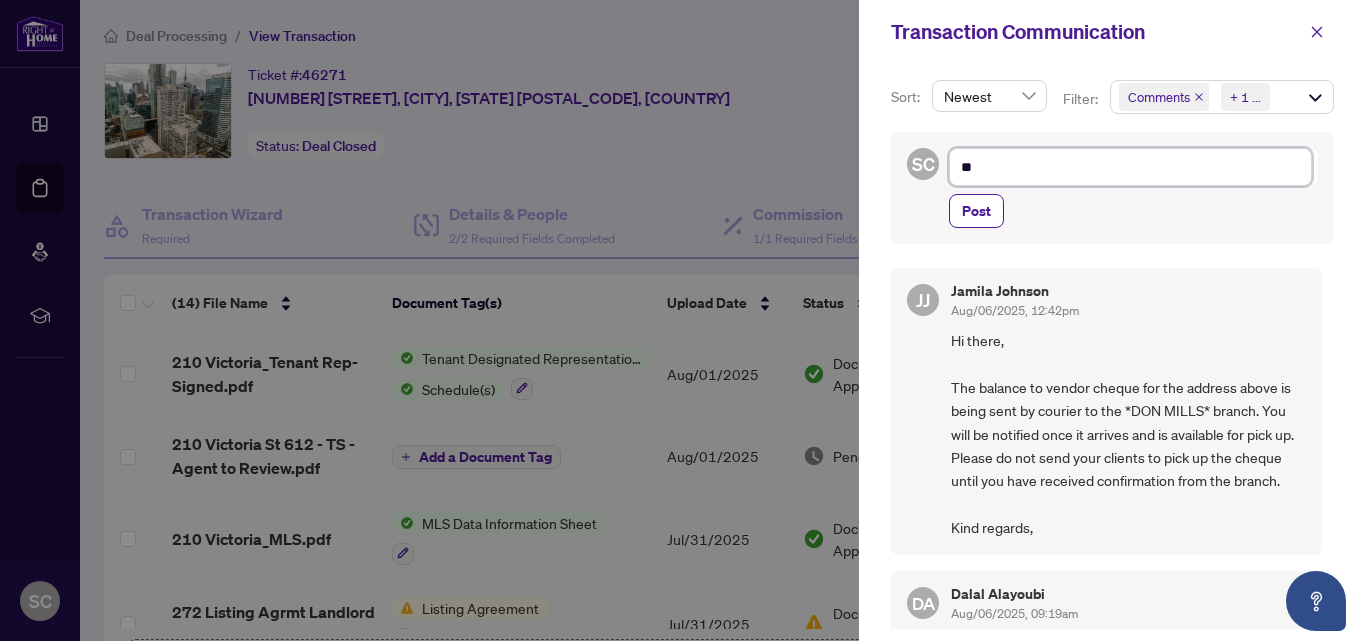 type on "***" 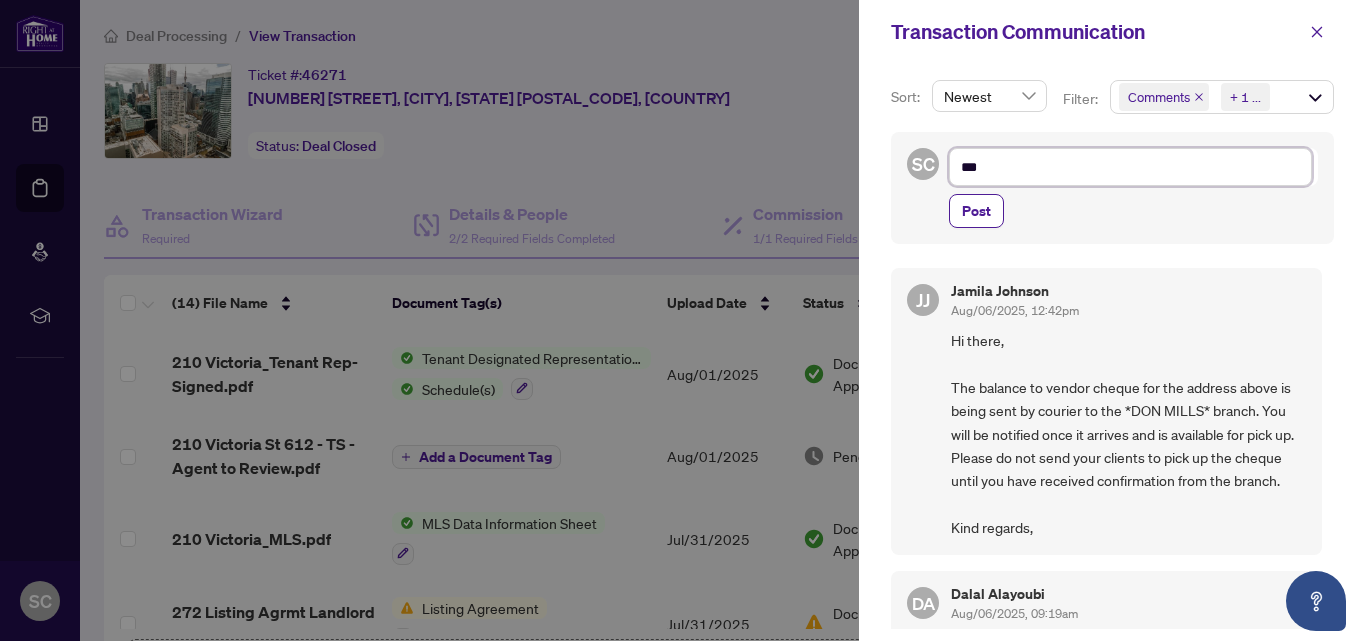 type on "***" 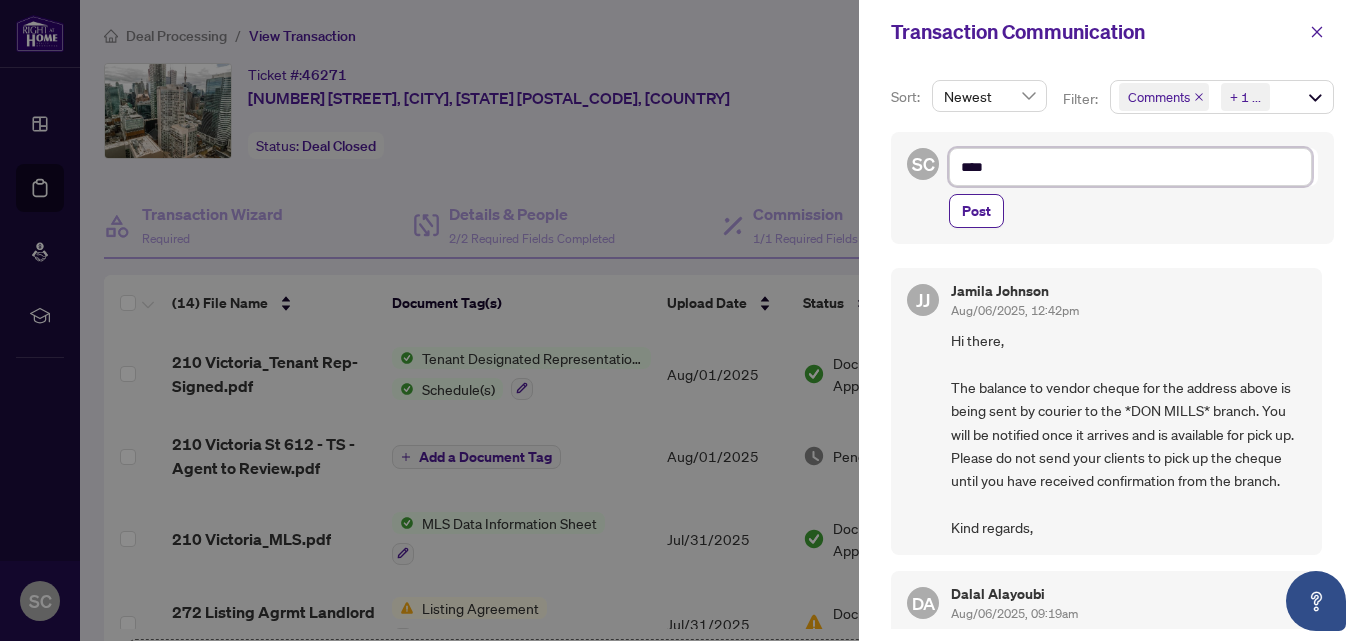 type on "*****" 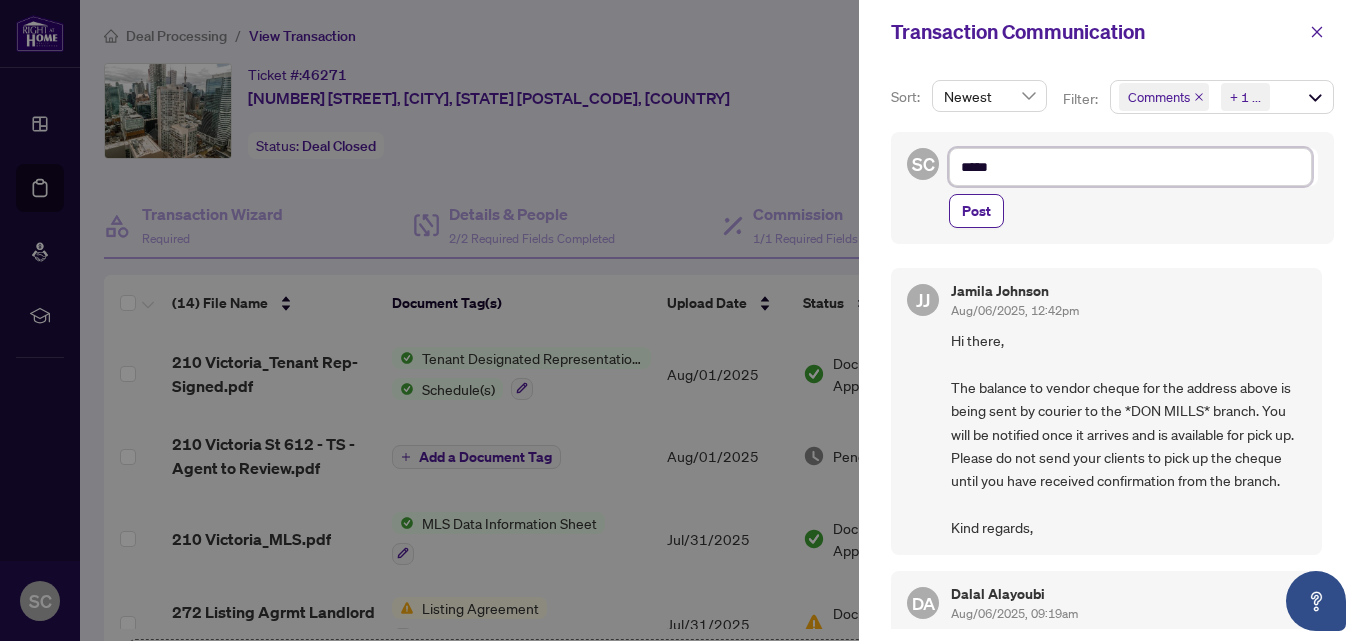type on "******" 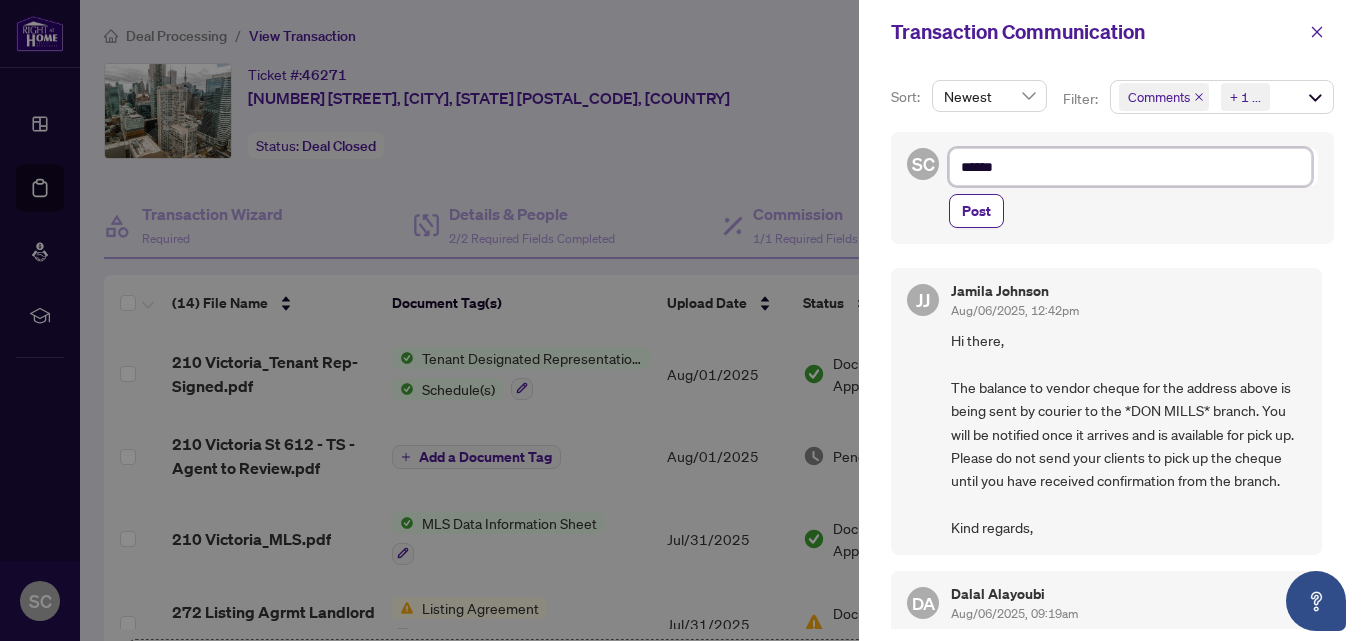 type on "*******" 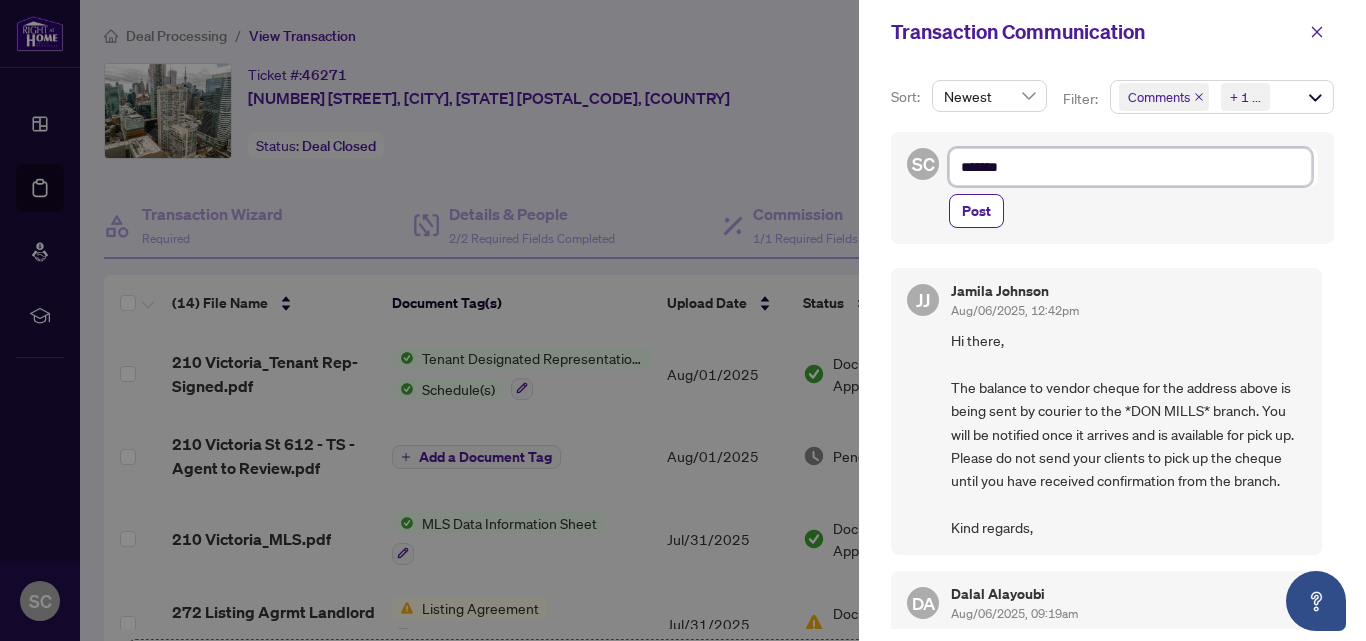type on "*******" 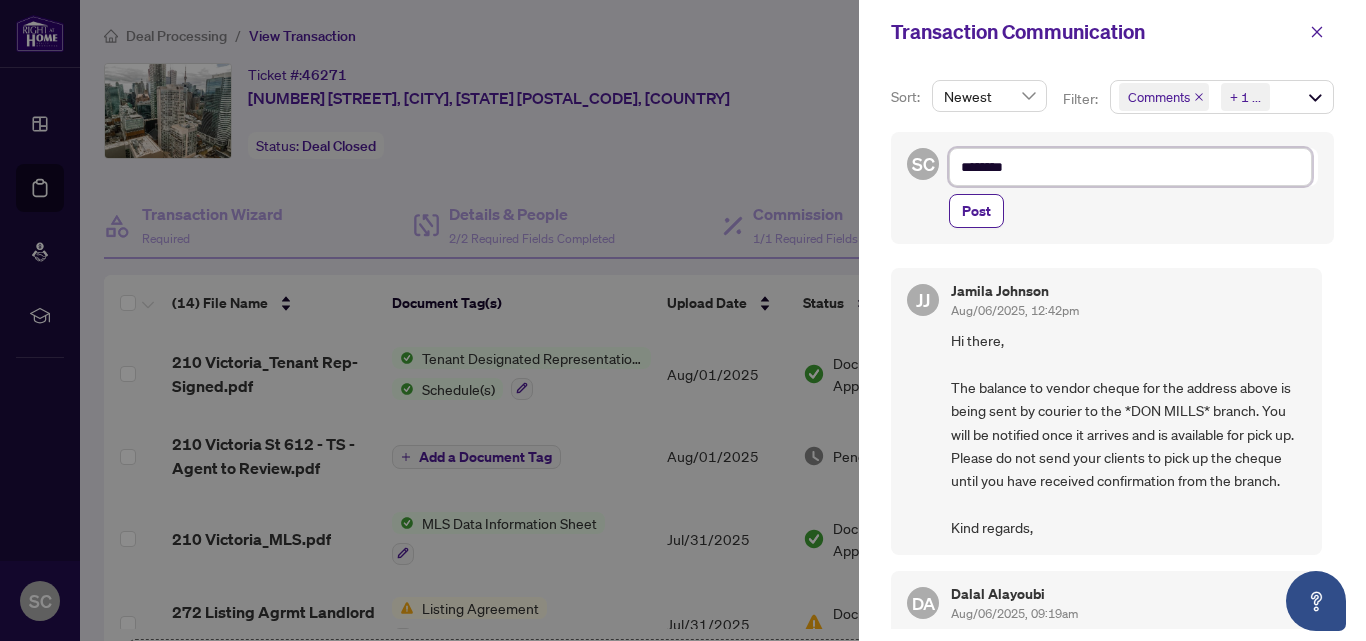 type on "*******" 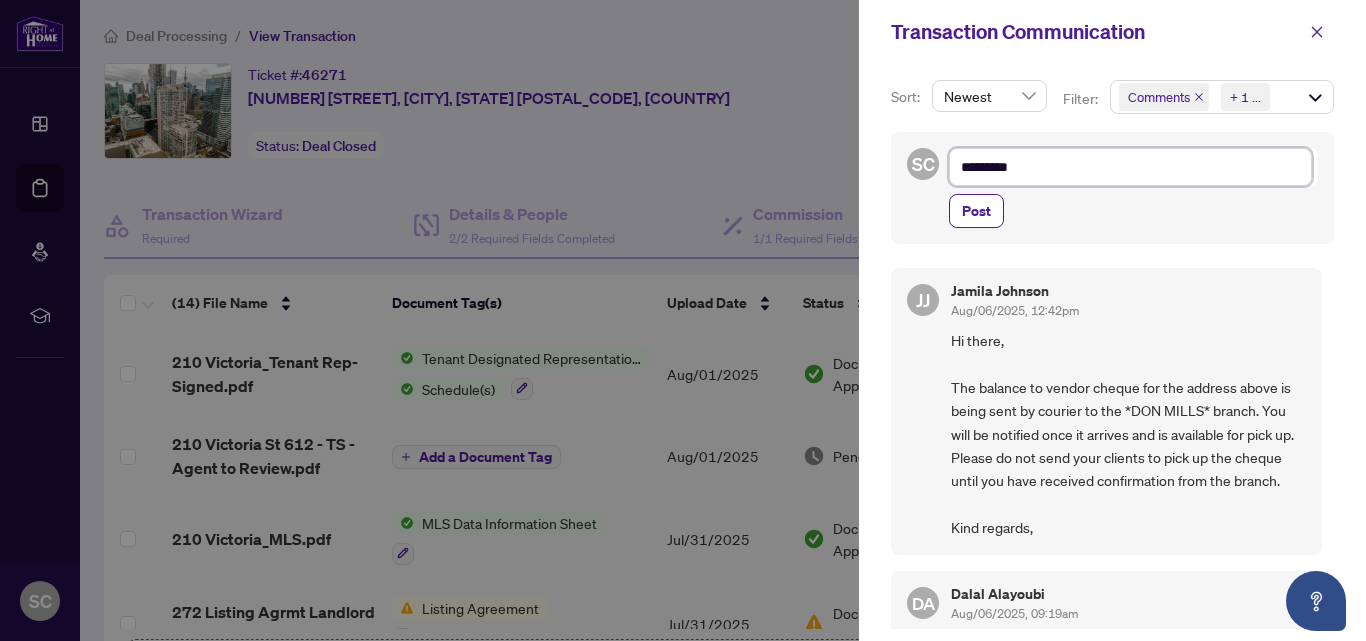 type on "**********" 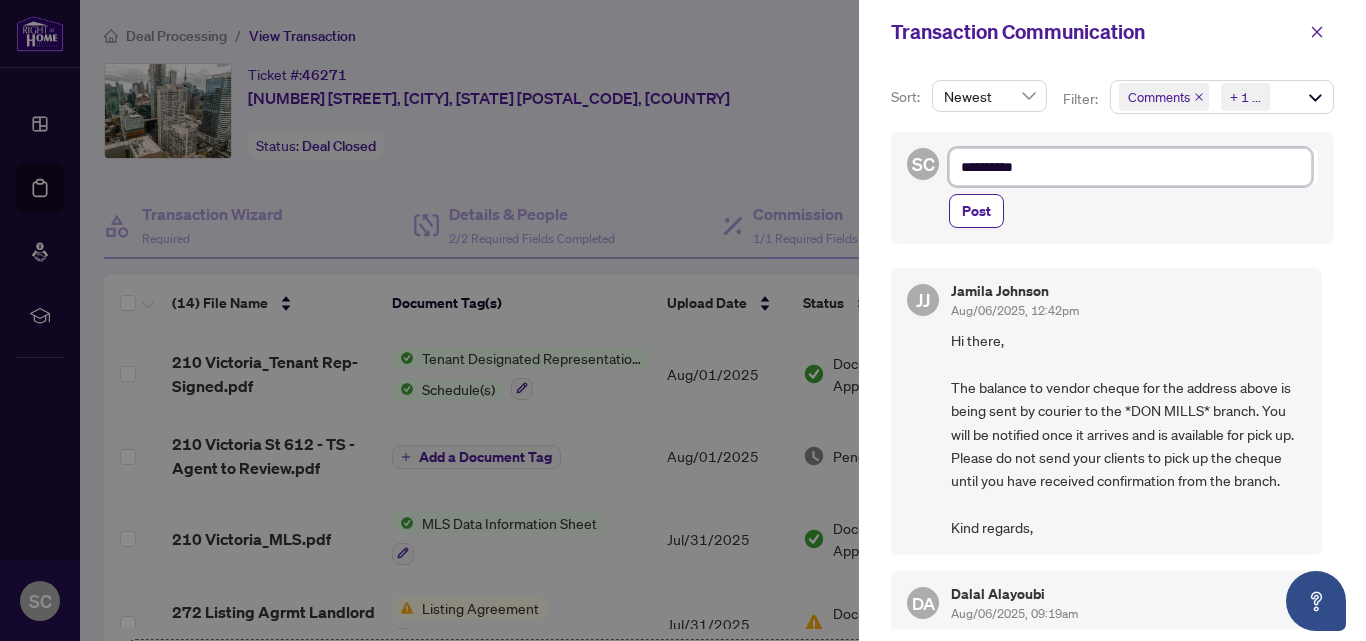 type on "**********" 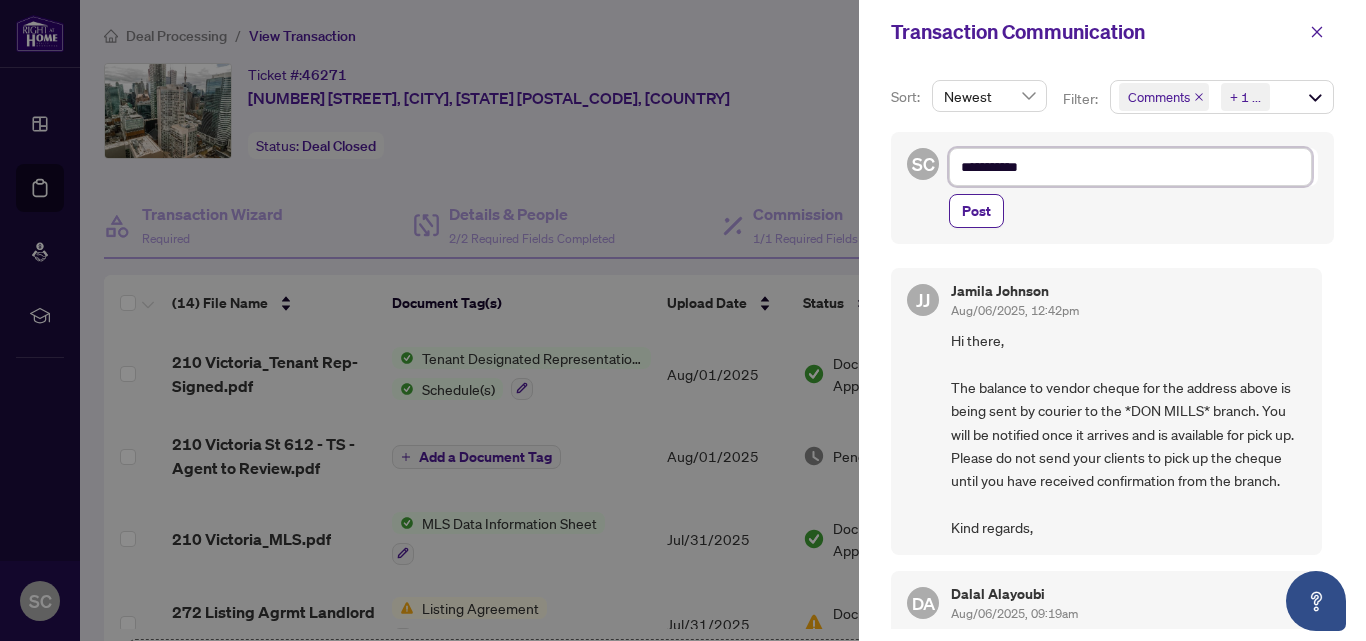 type on "**********" 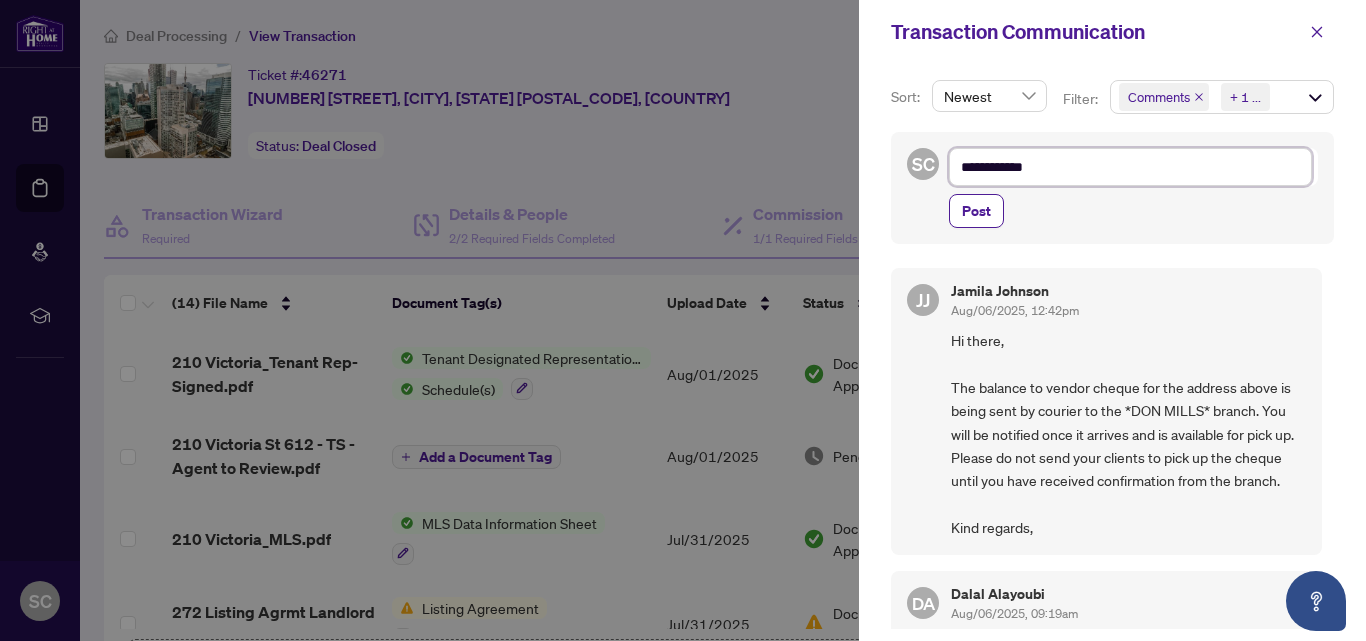 type on "**********" 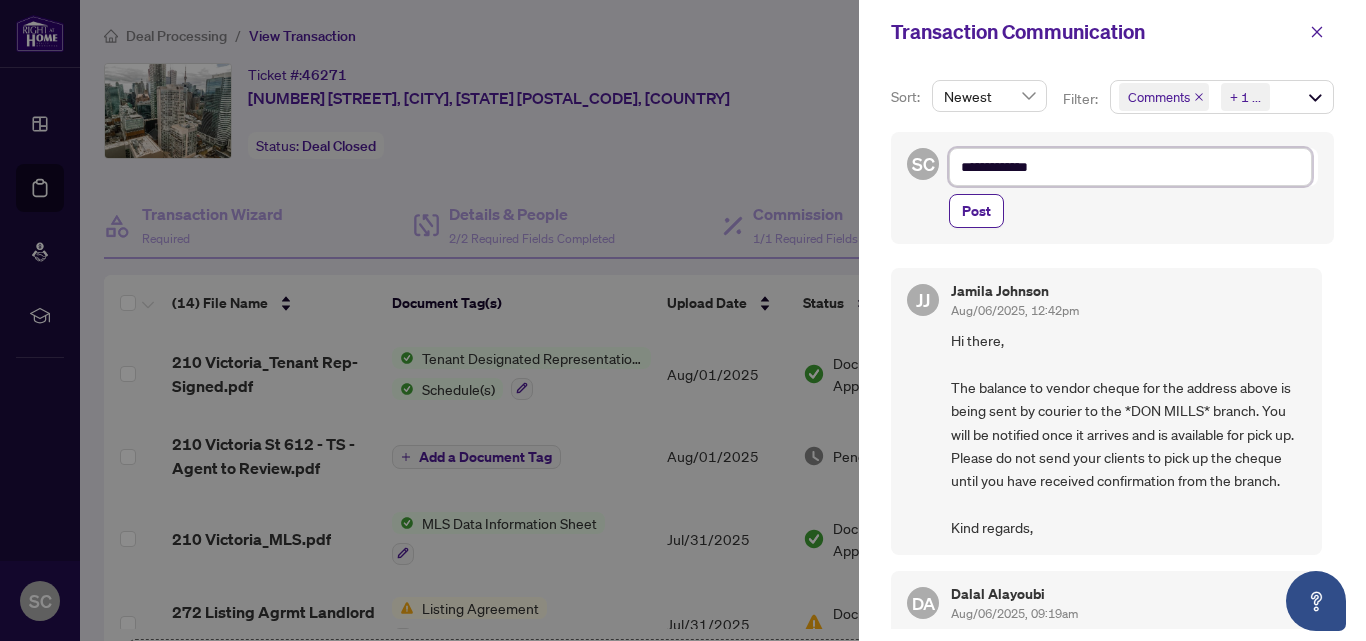 type on "**********" 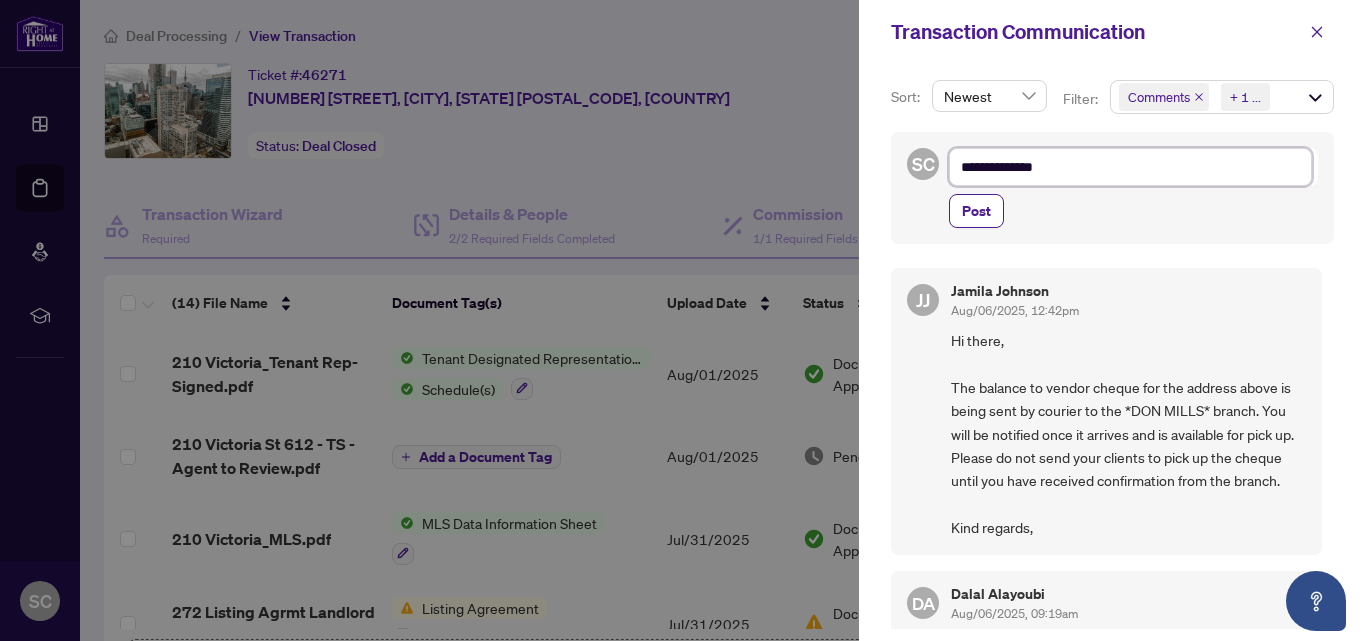 type on "**********" 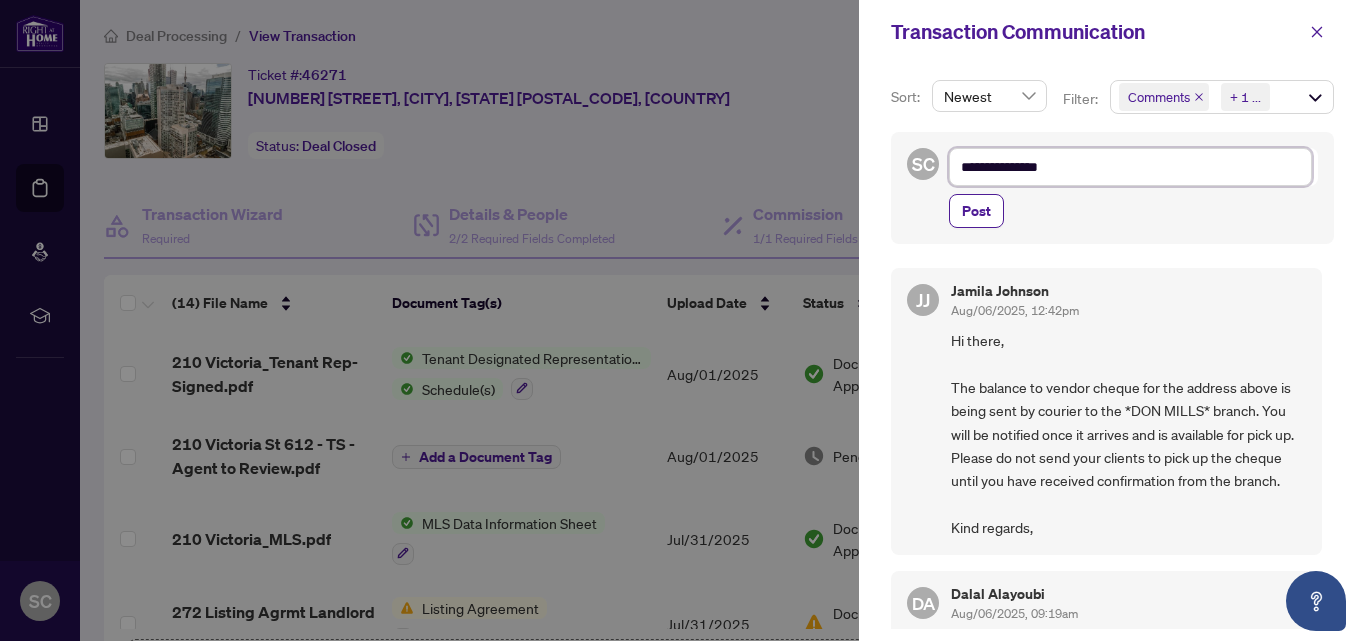 type on "**********" 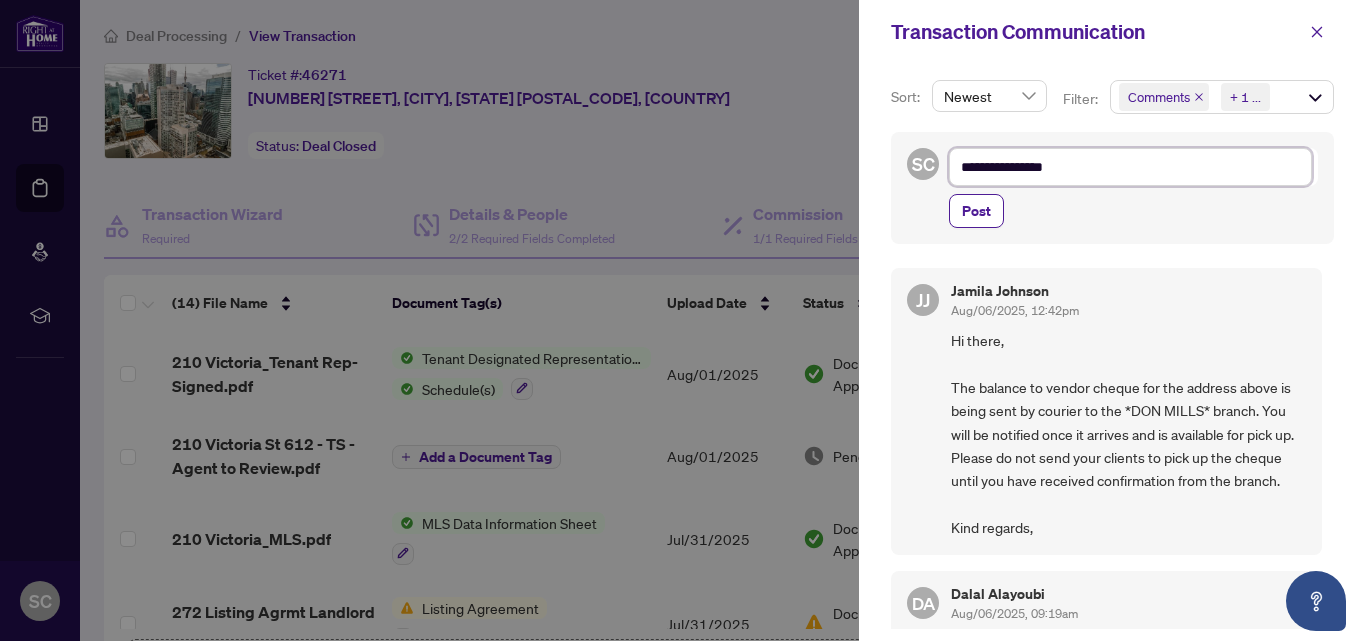 type on "**********" 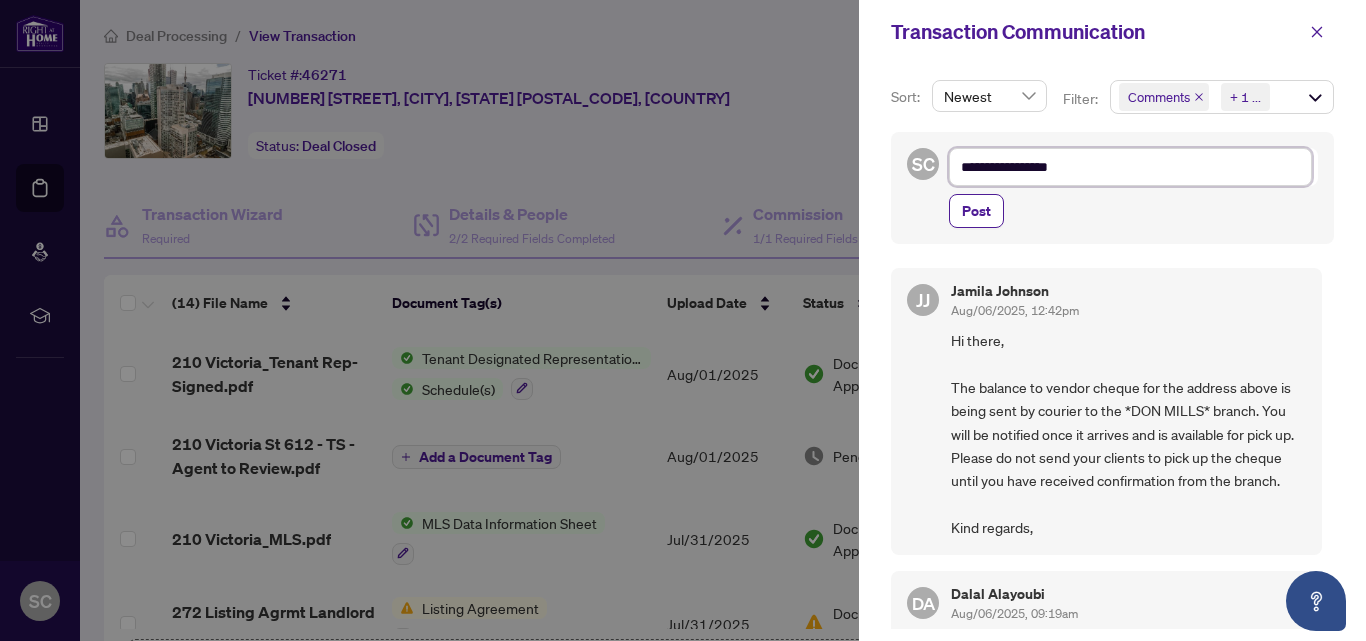 type on "**********" 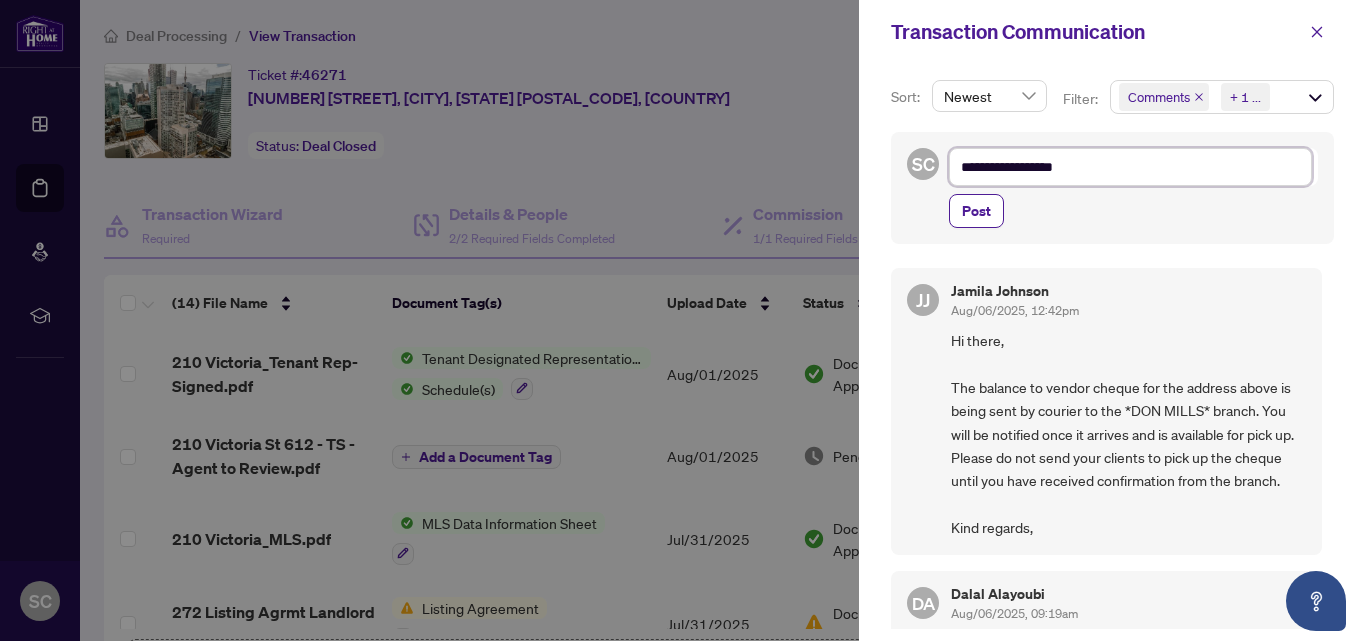 type on "**********" 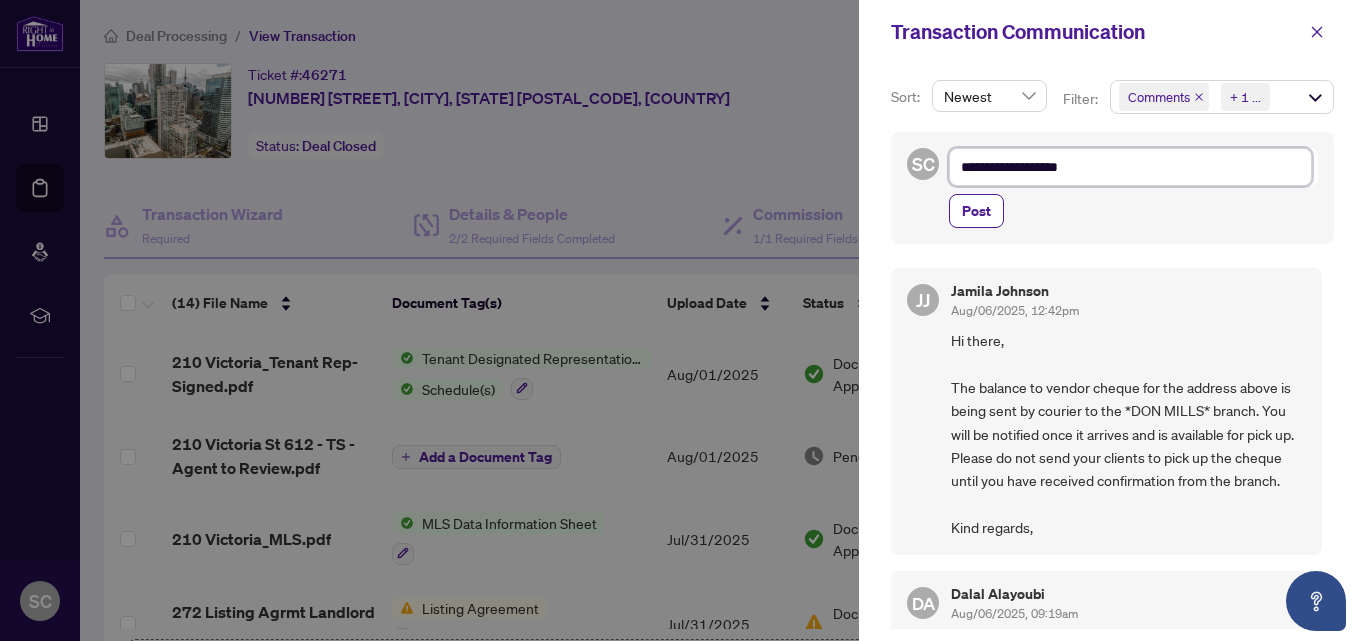 type on "**********" 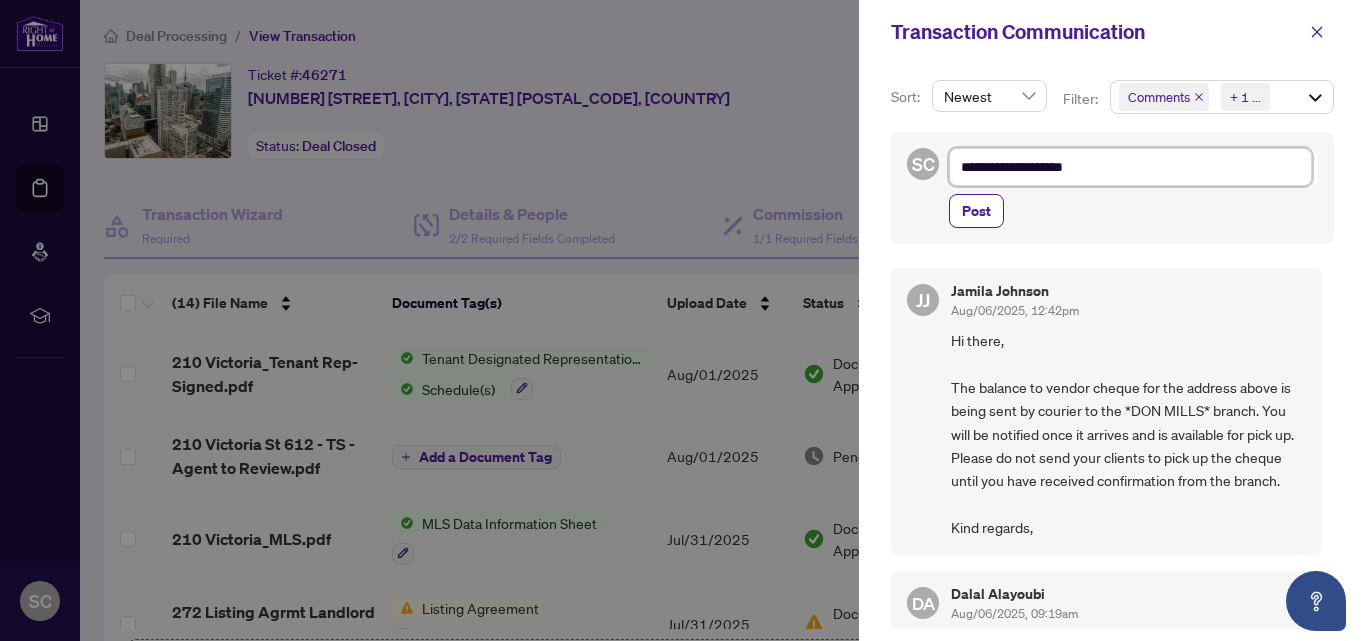 type on "**********" 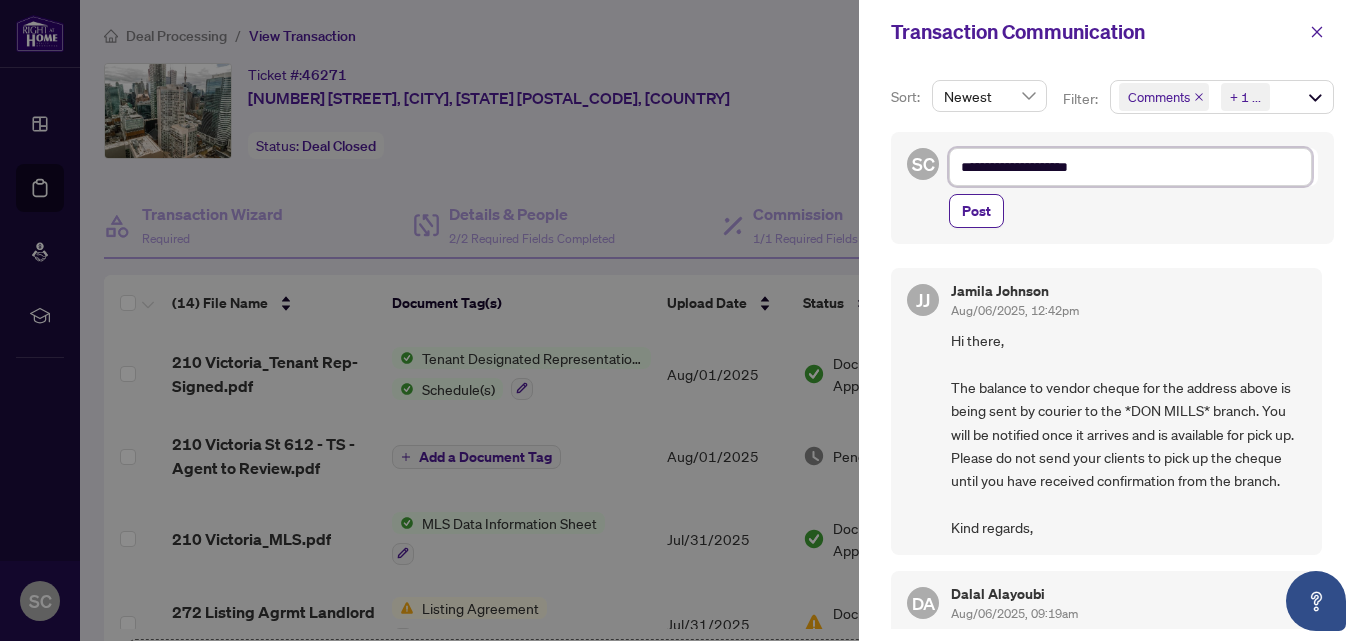 type on "**********" 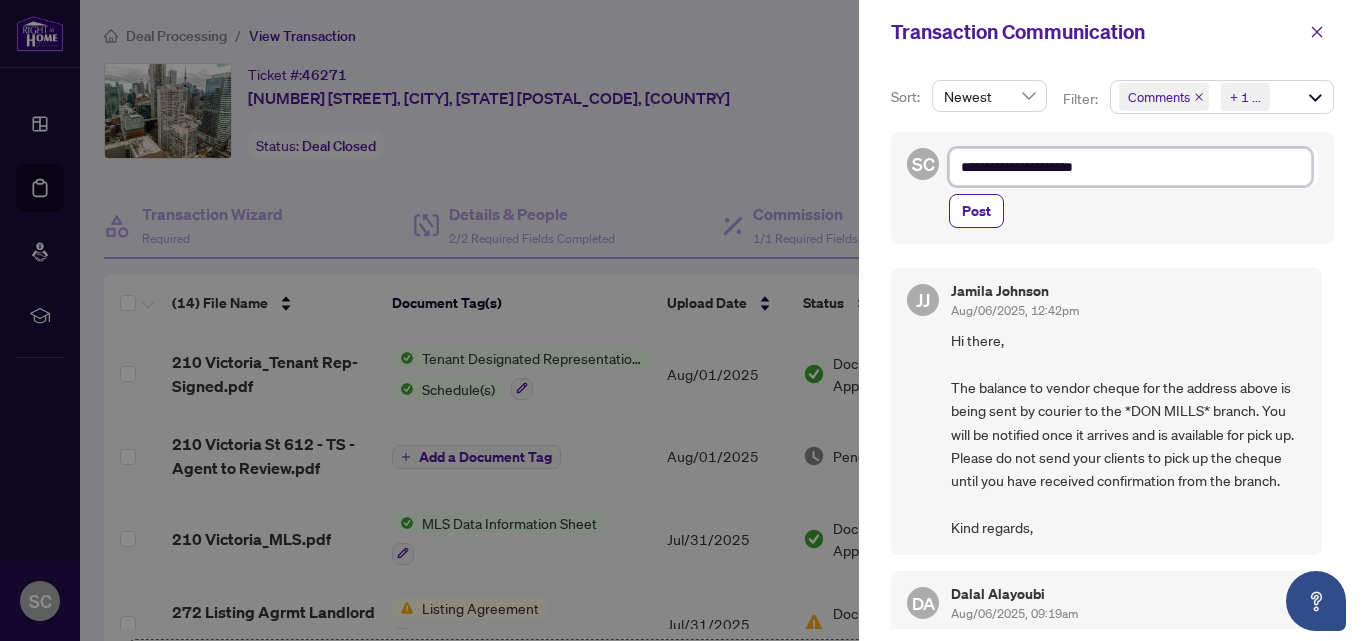 type on "**********" 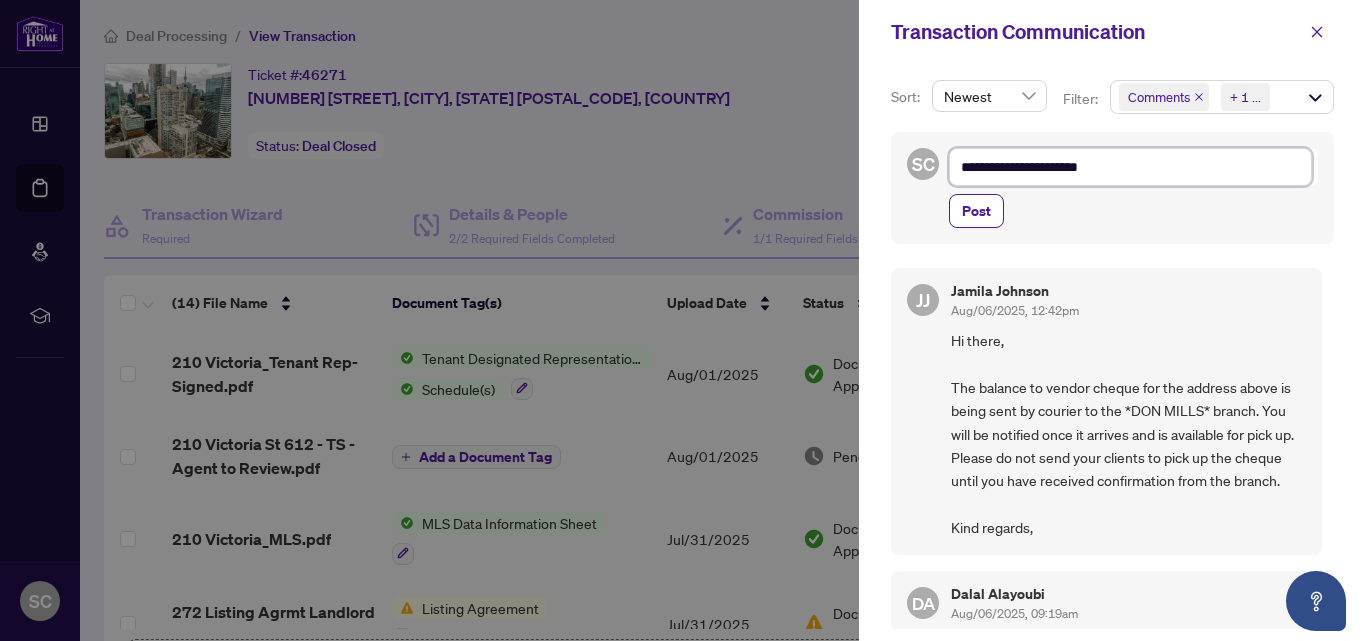 type on "**********" 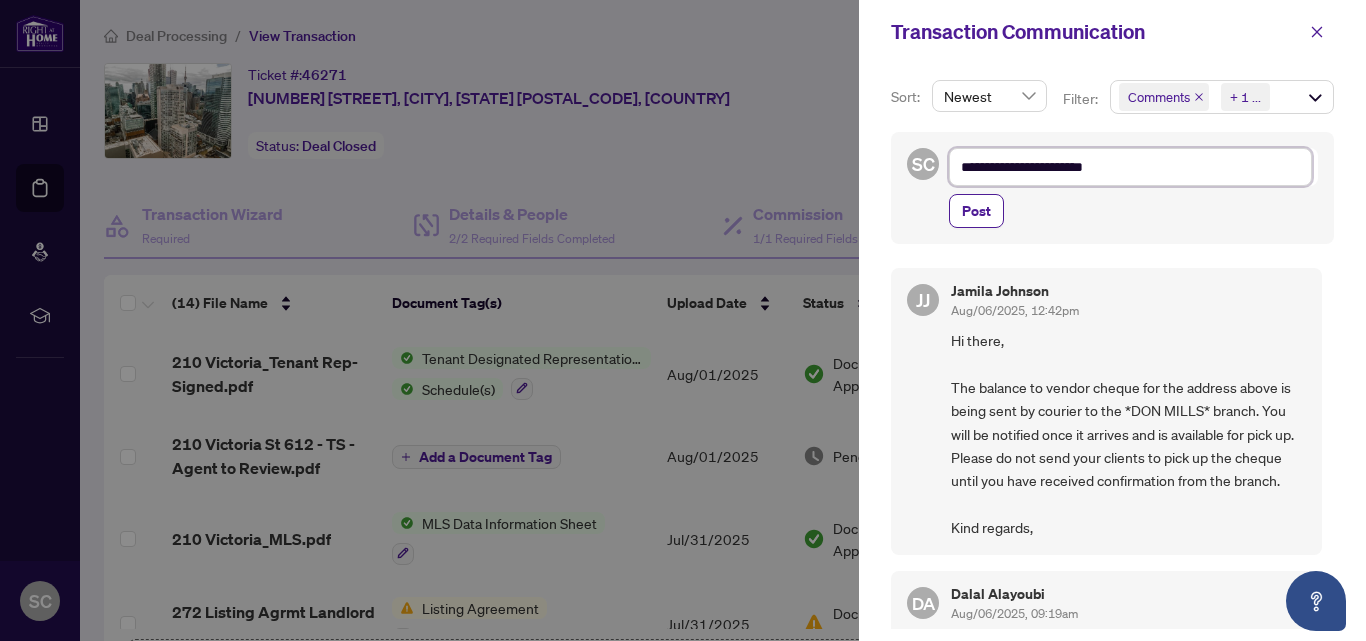 type on "**********" 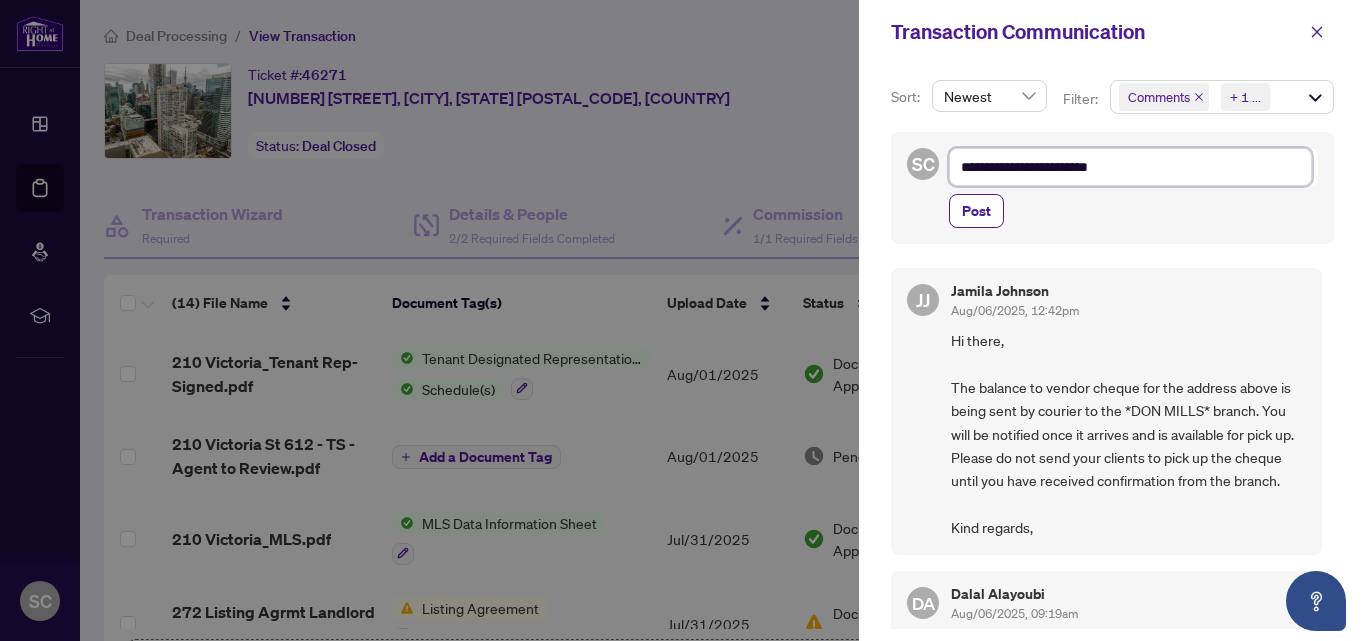 type on "**********" 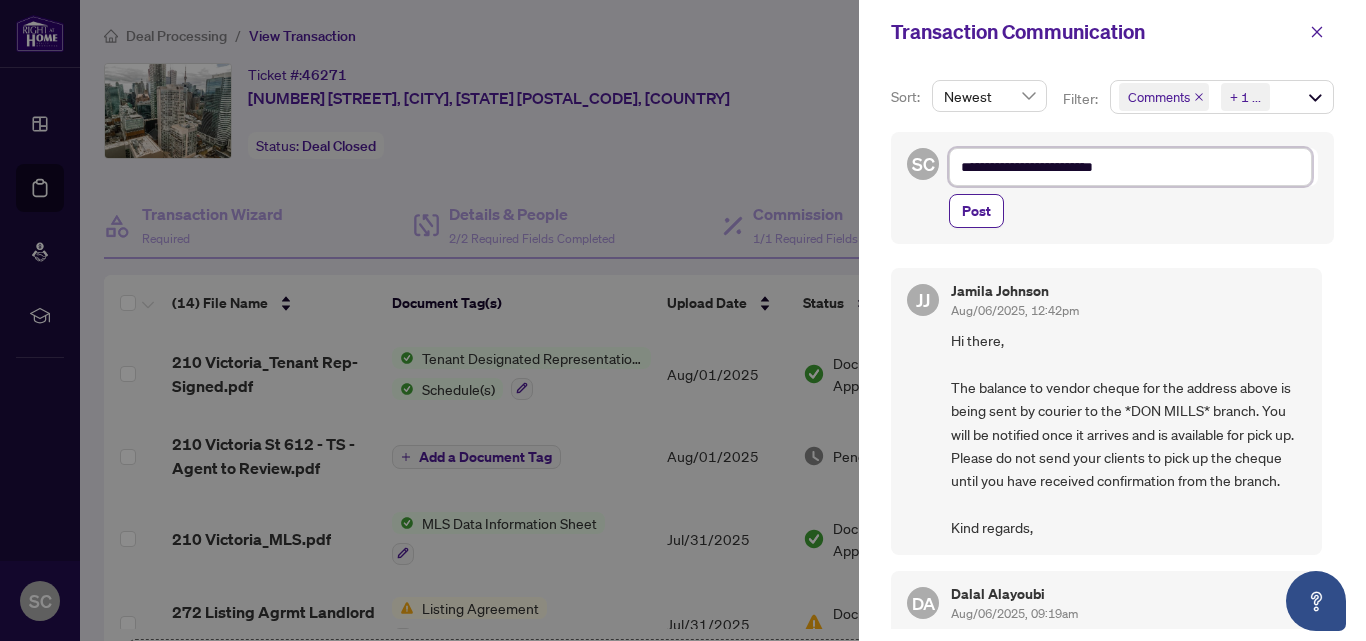 type on "**********" 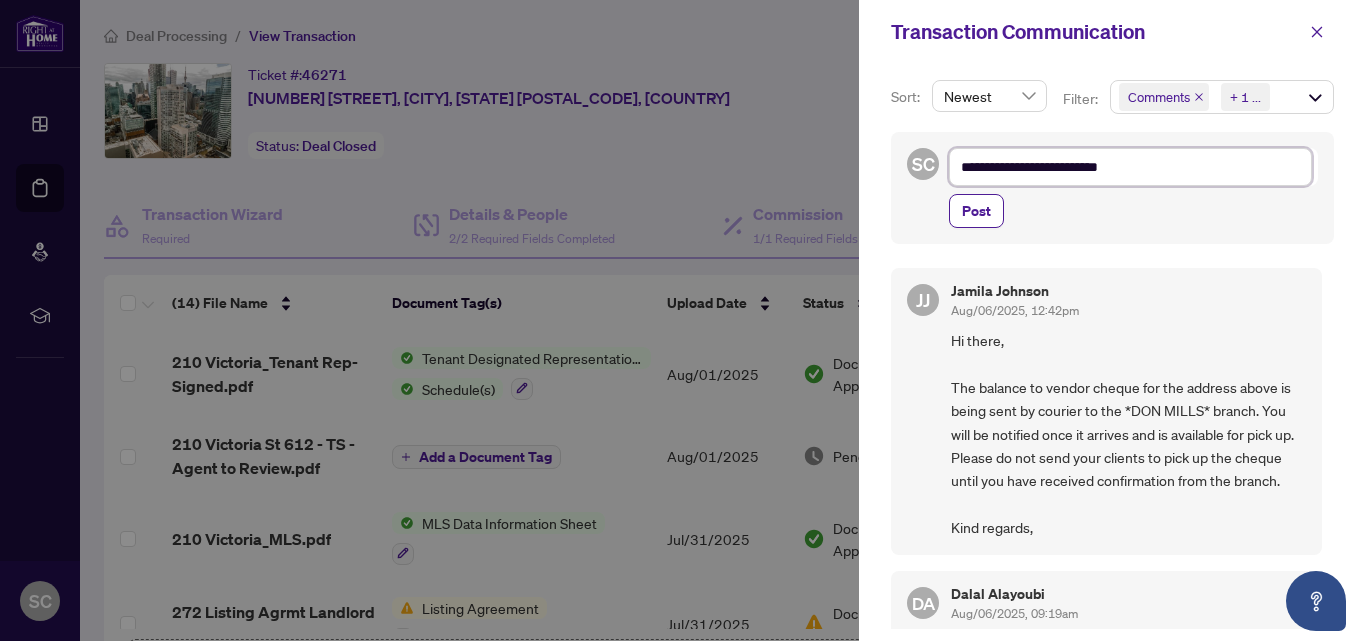 type on "**********" 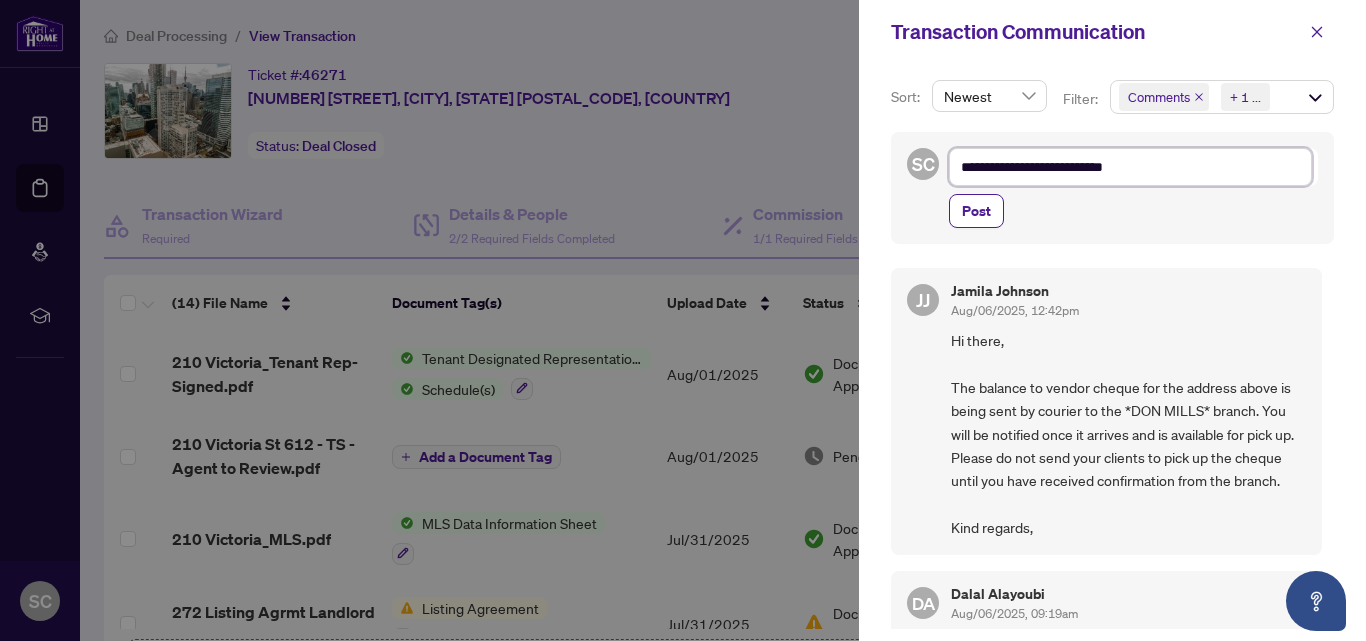 type on "**********" 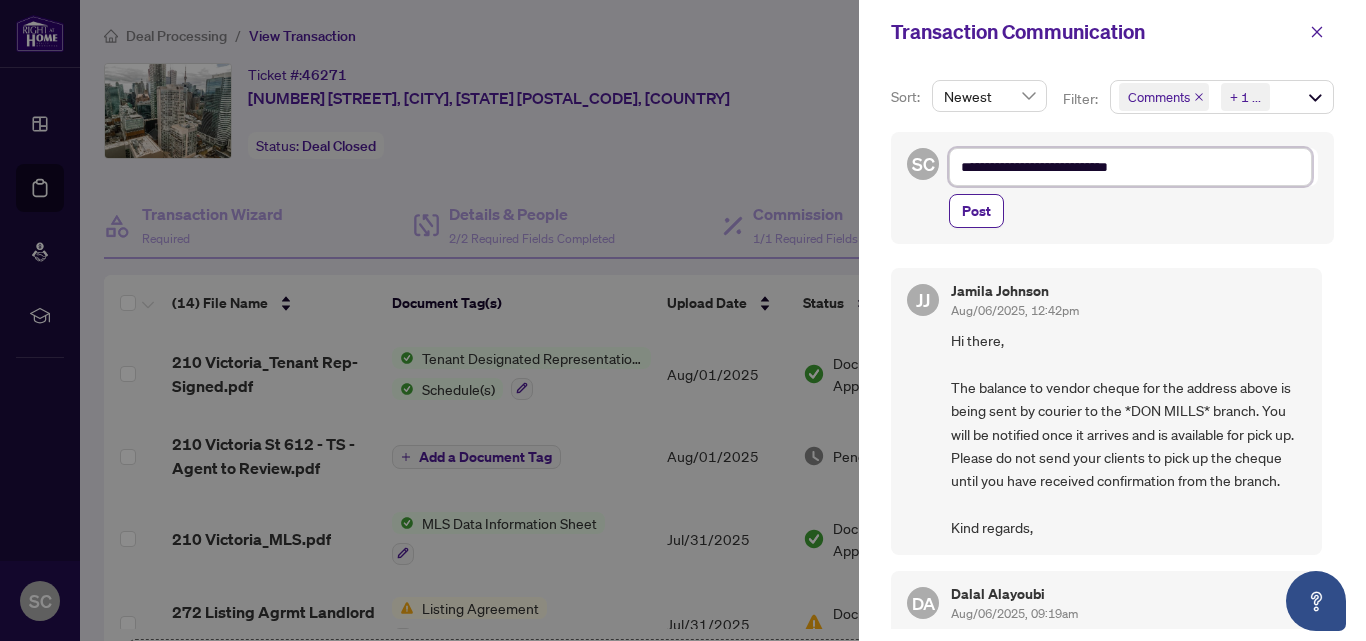 type on "**********" 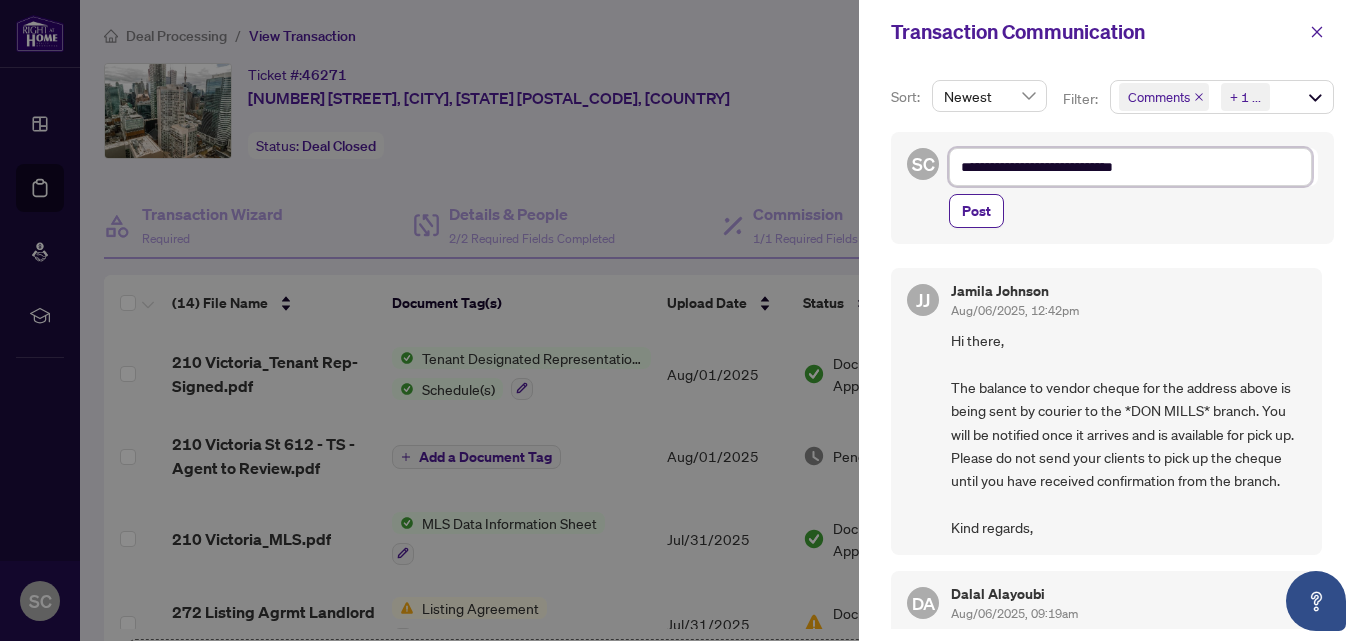 type on "**********" 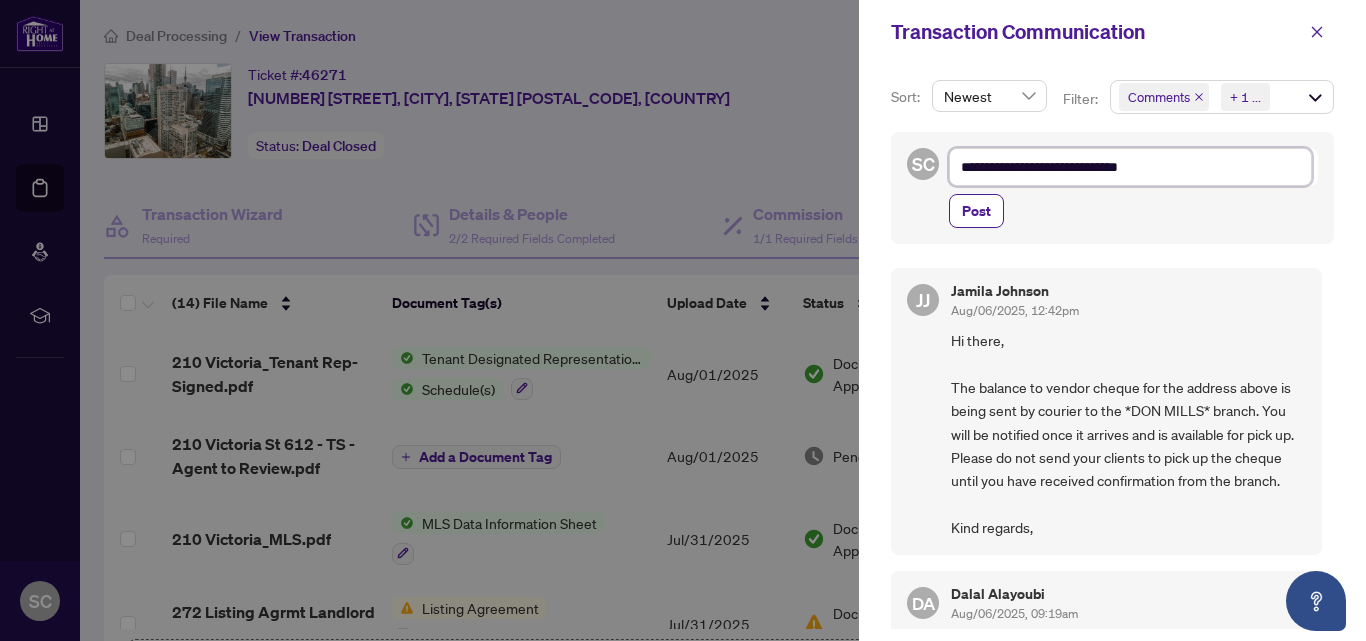 type on "**********" 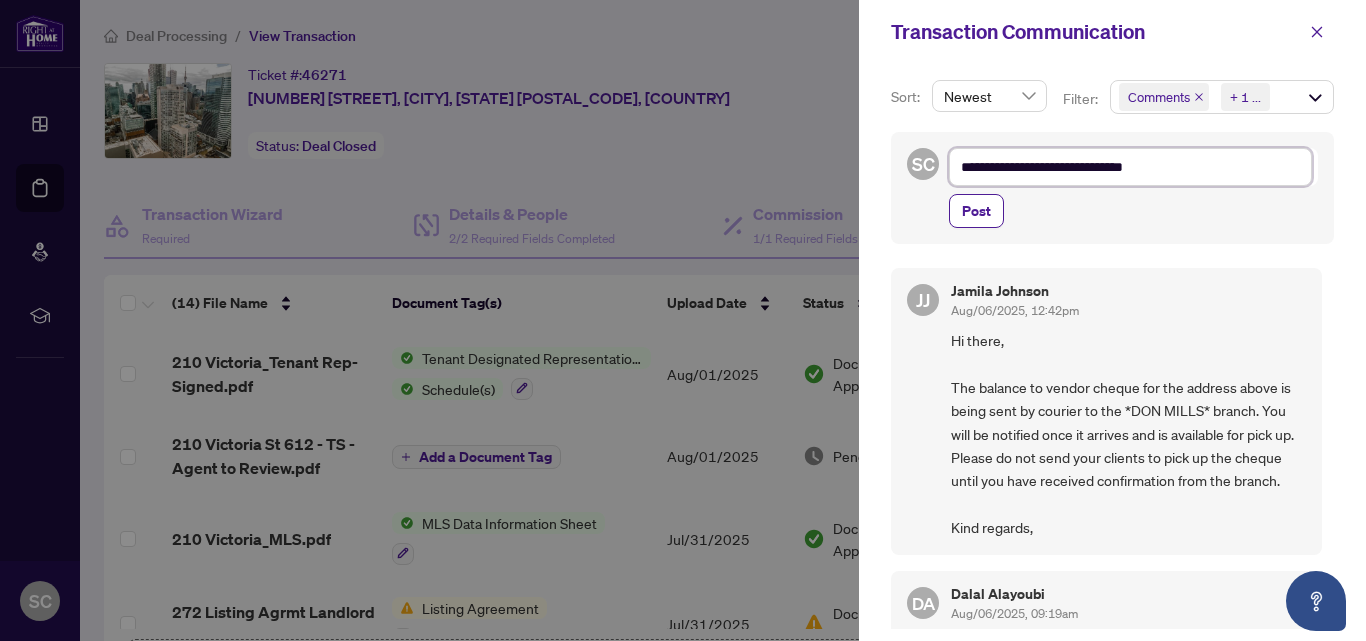 type on "**********" 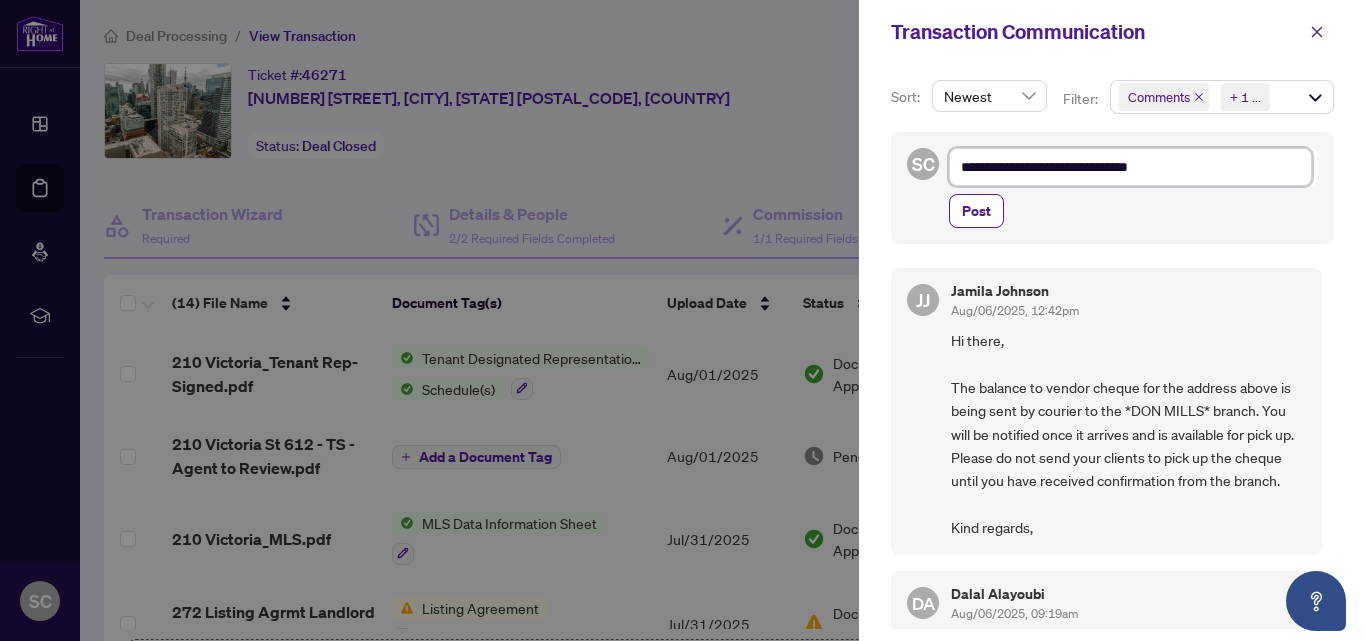 type on "**********" 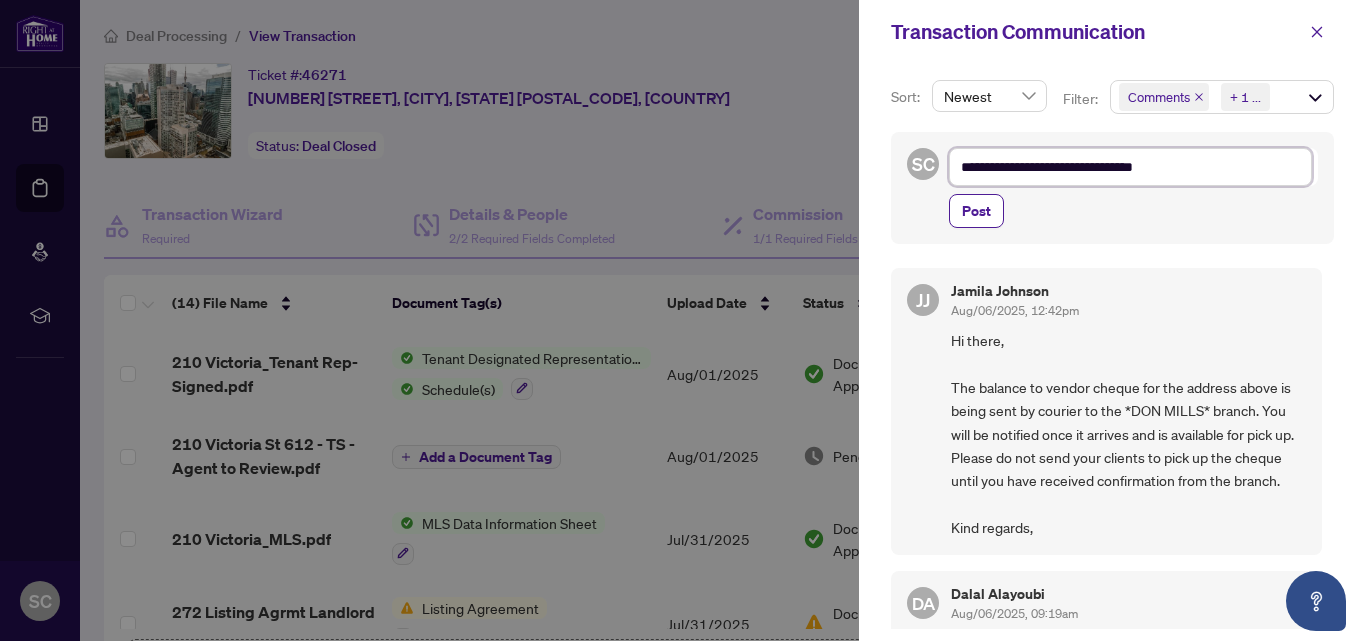 type on "**********" 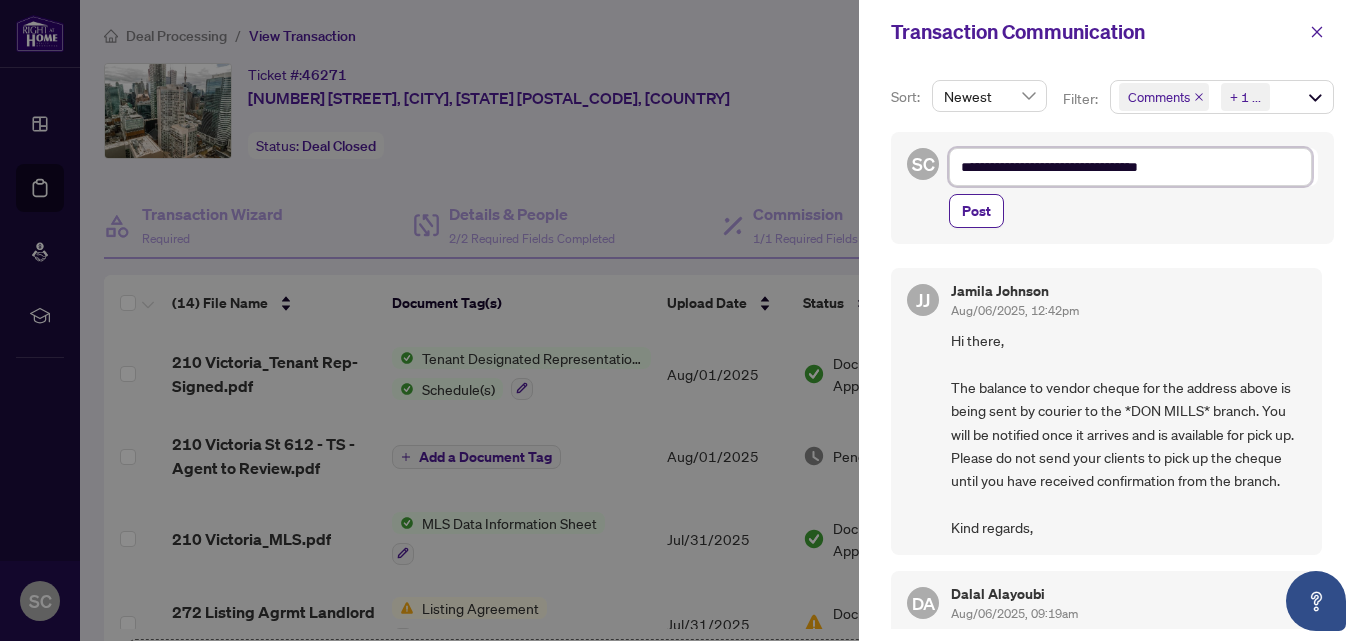 type on "**********" 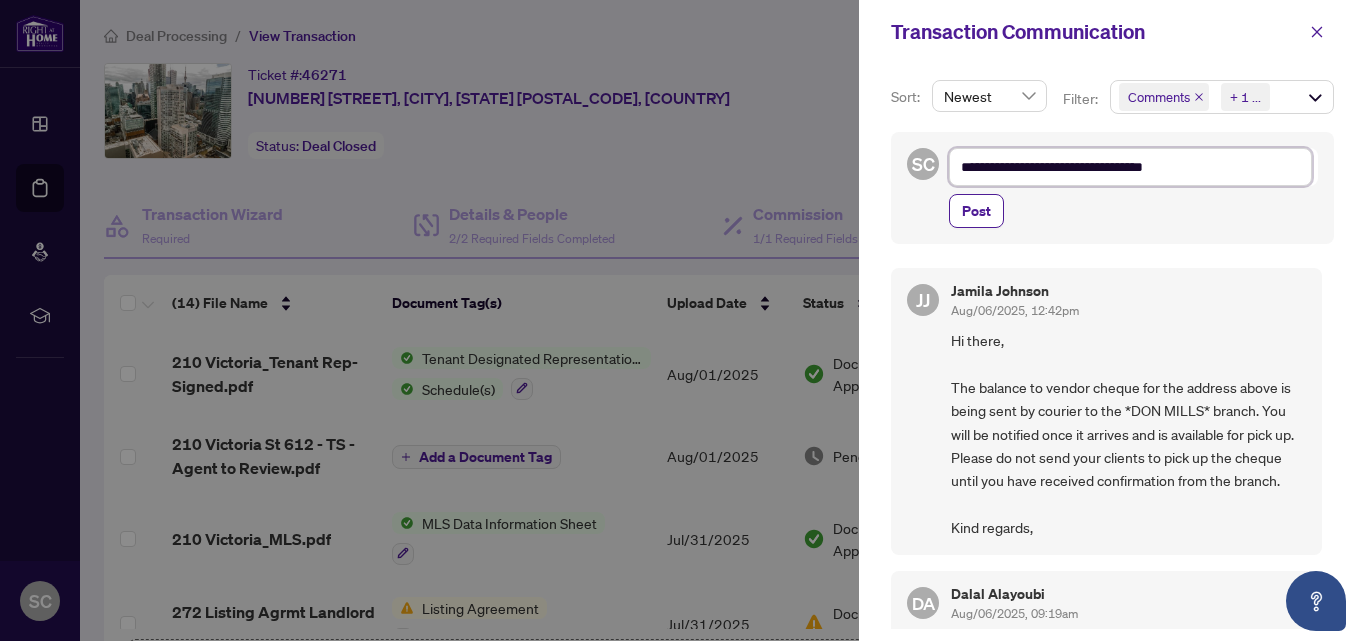 type on "**********" 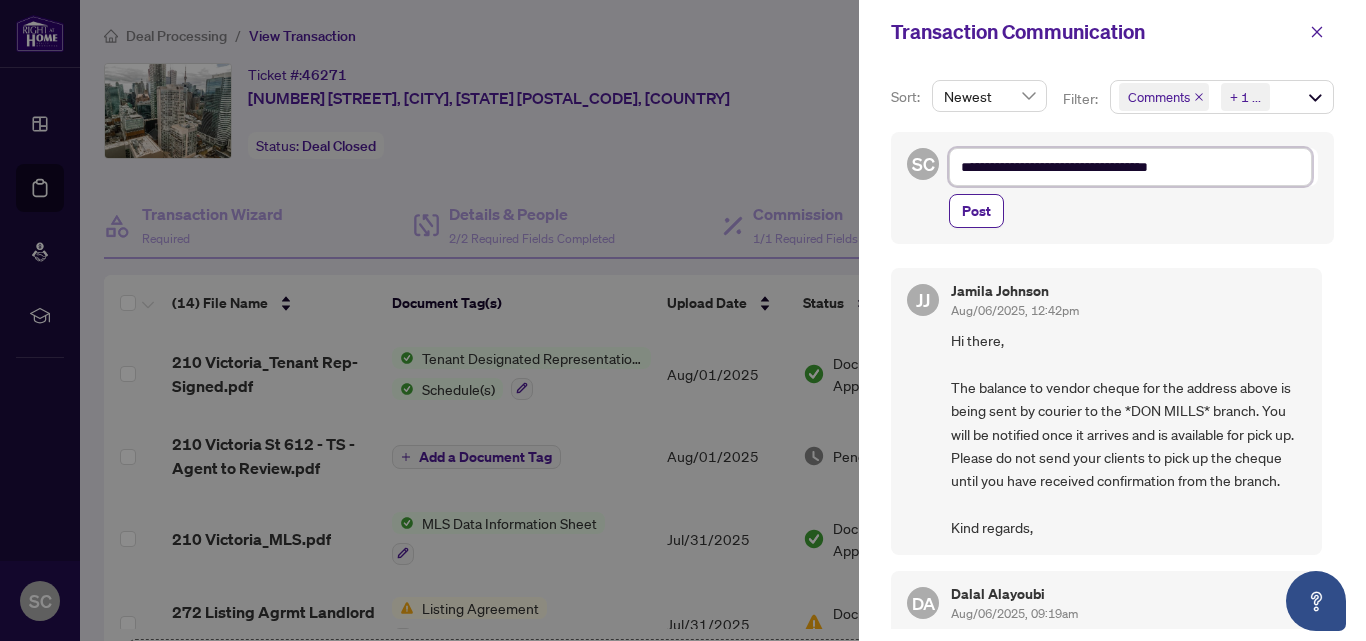 type on "**********" 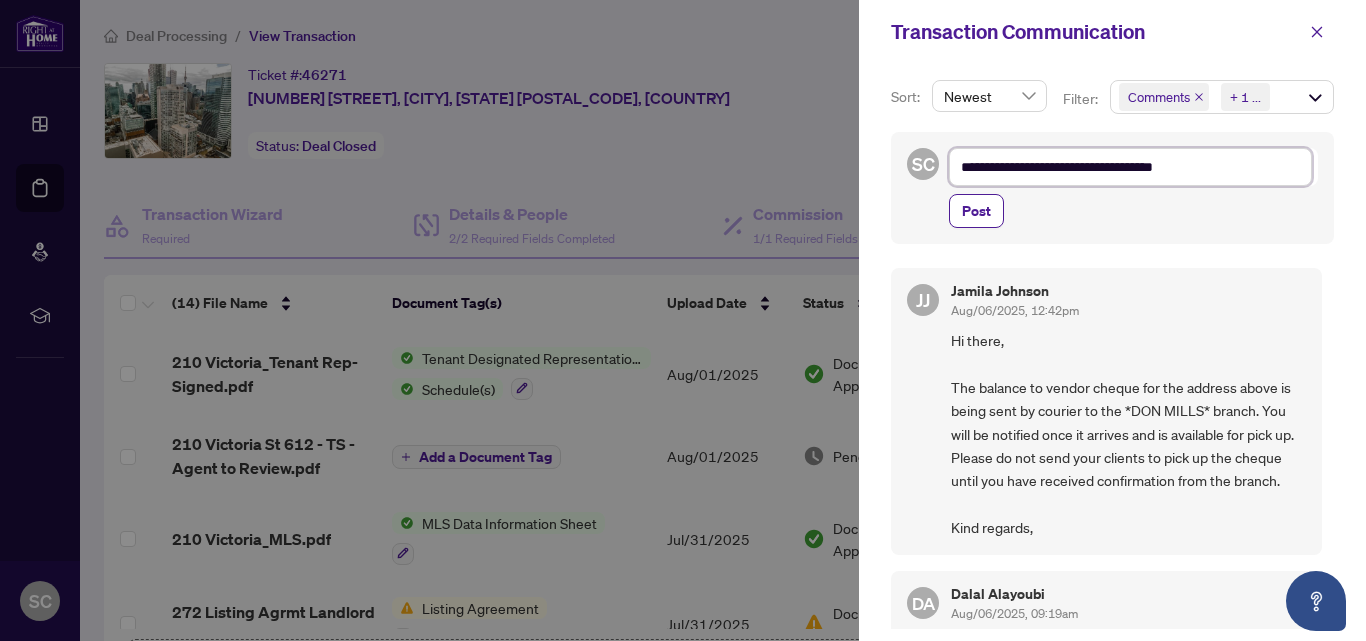 type on "**********" 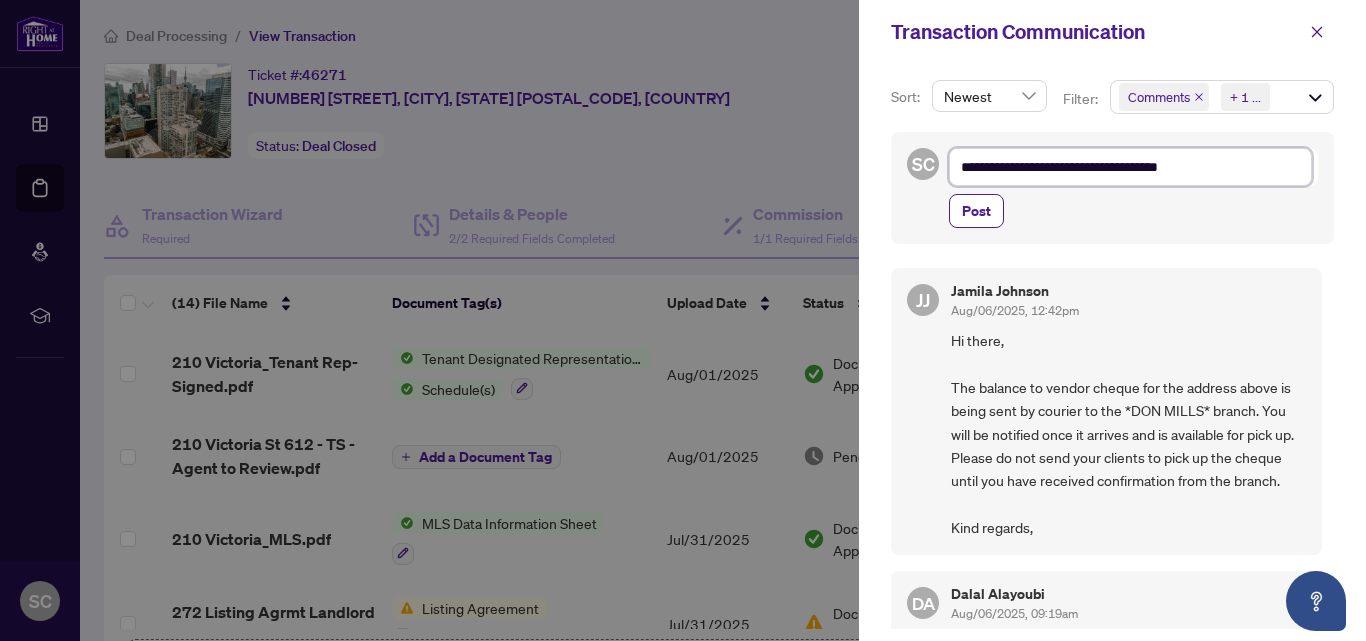 type on "**********" 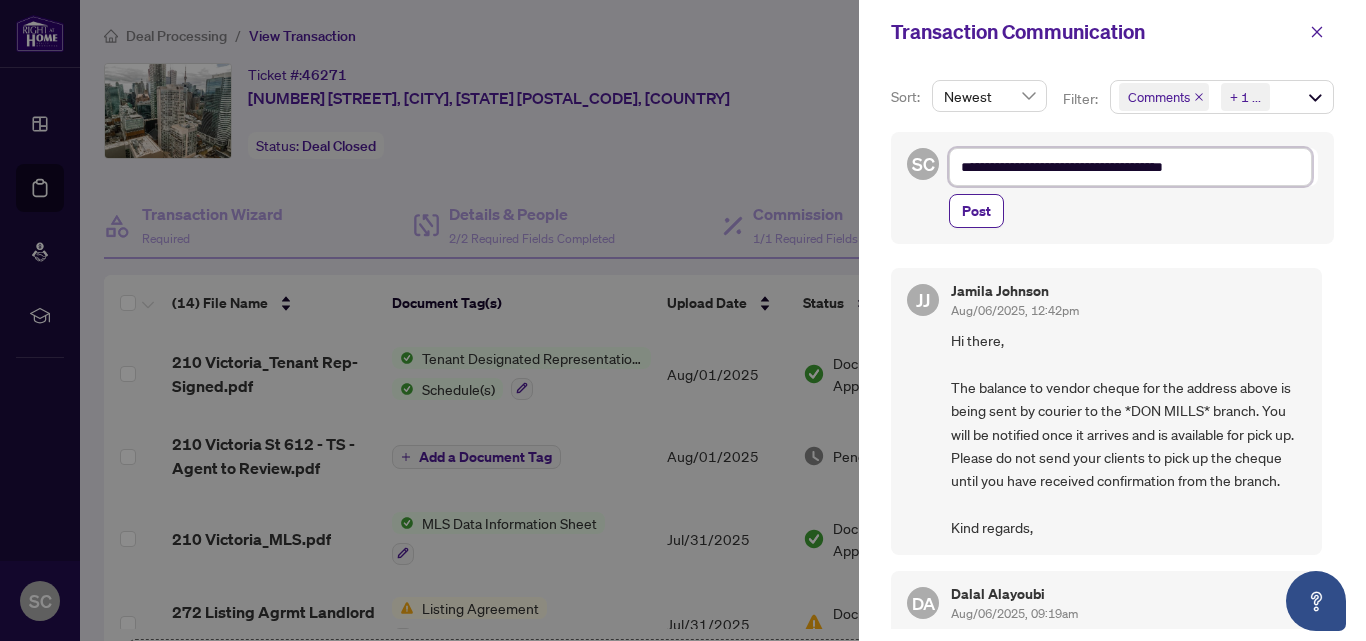 type on "**********" 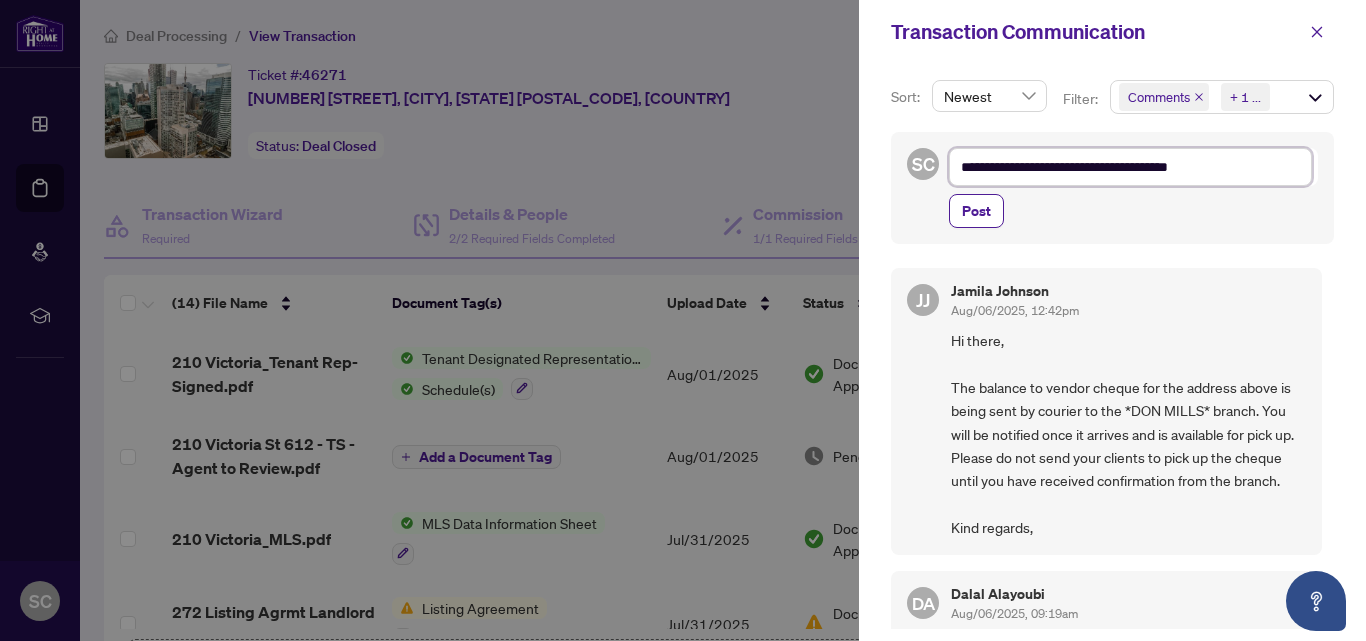 type on "**********" 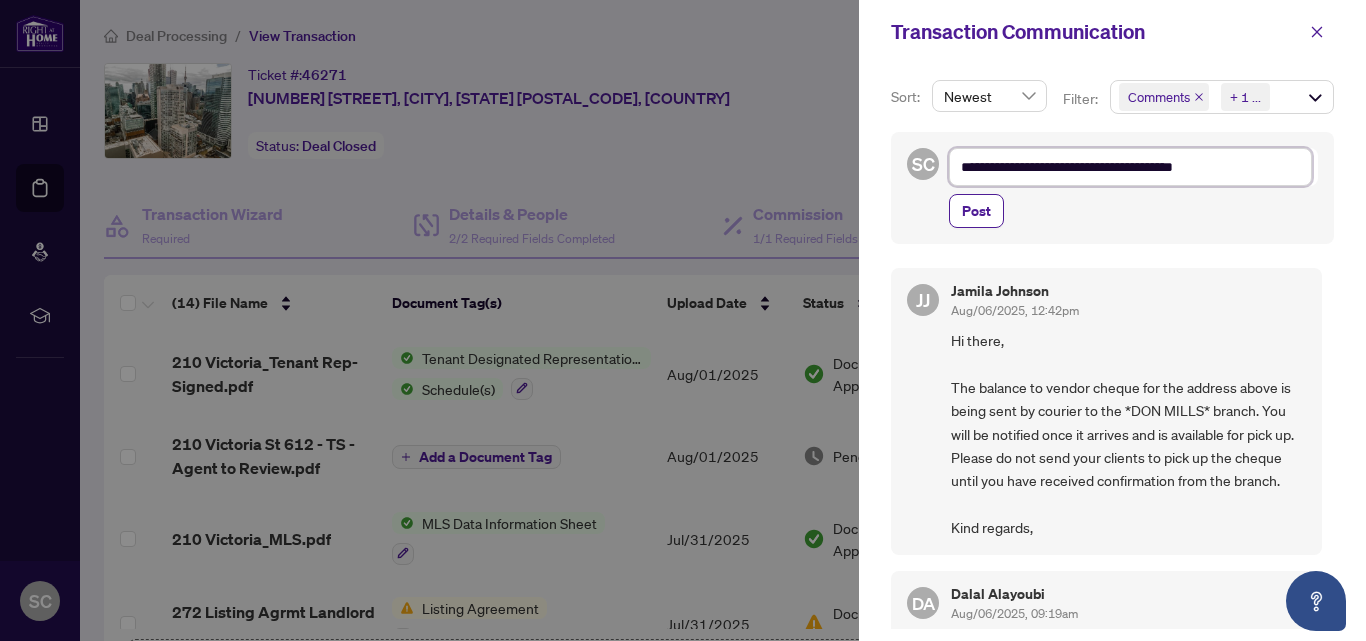 type on "**********" 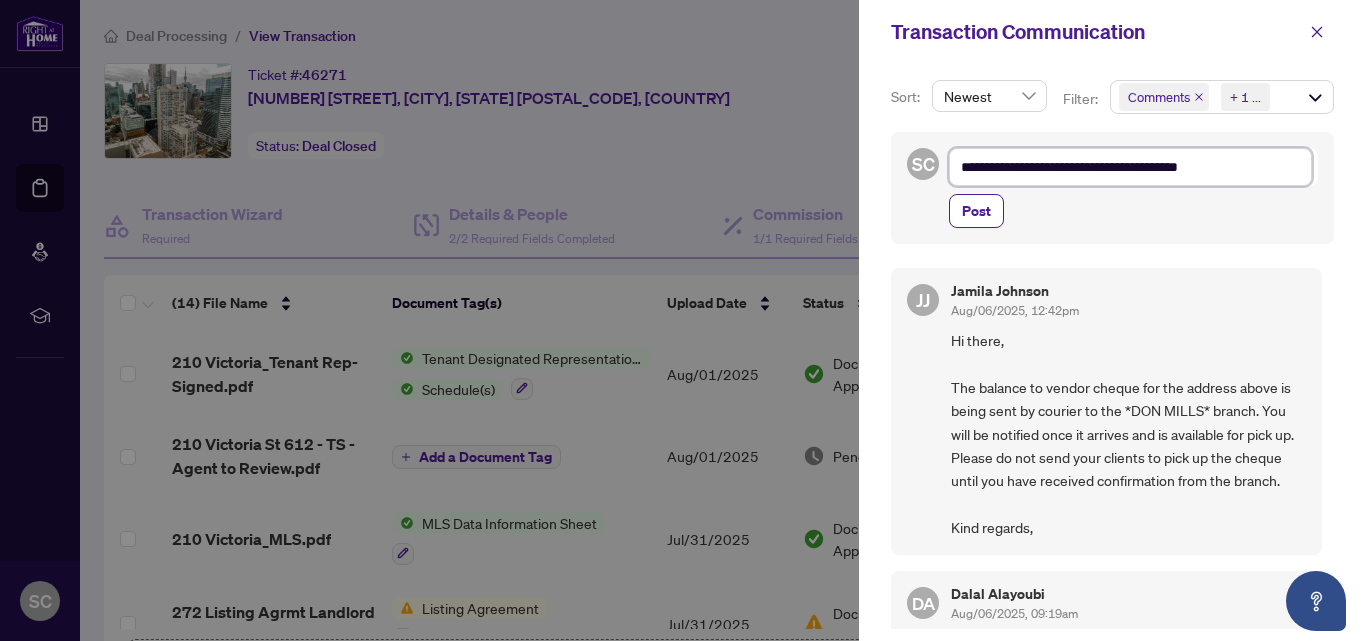 type on "**********" 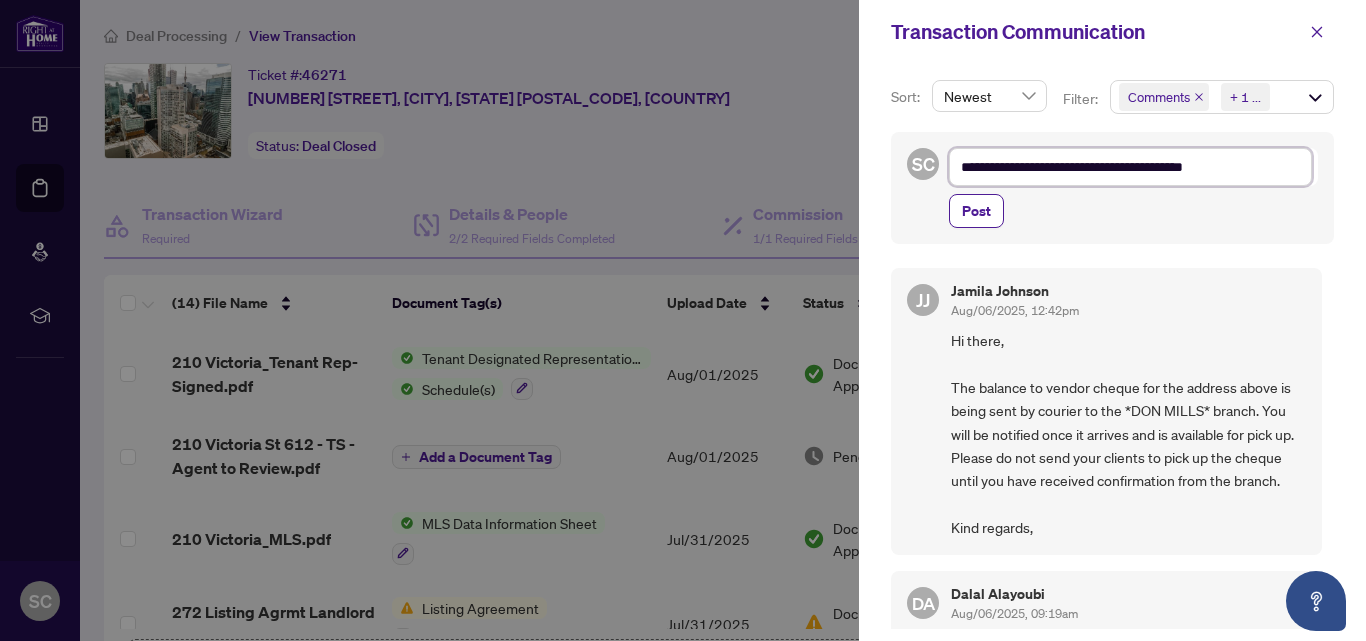 type on "**********" 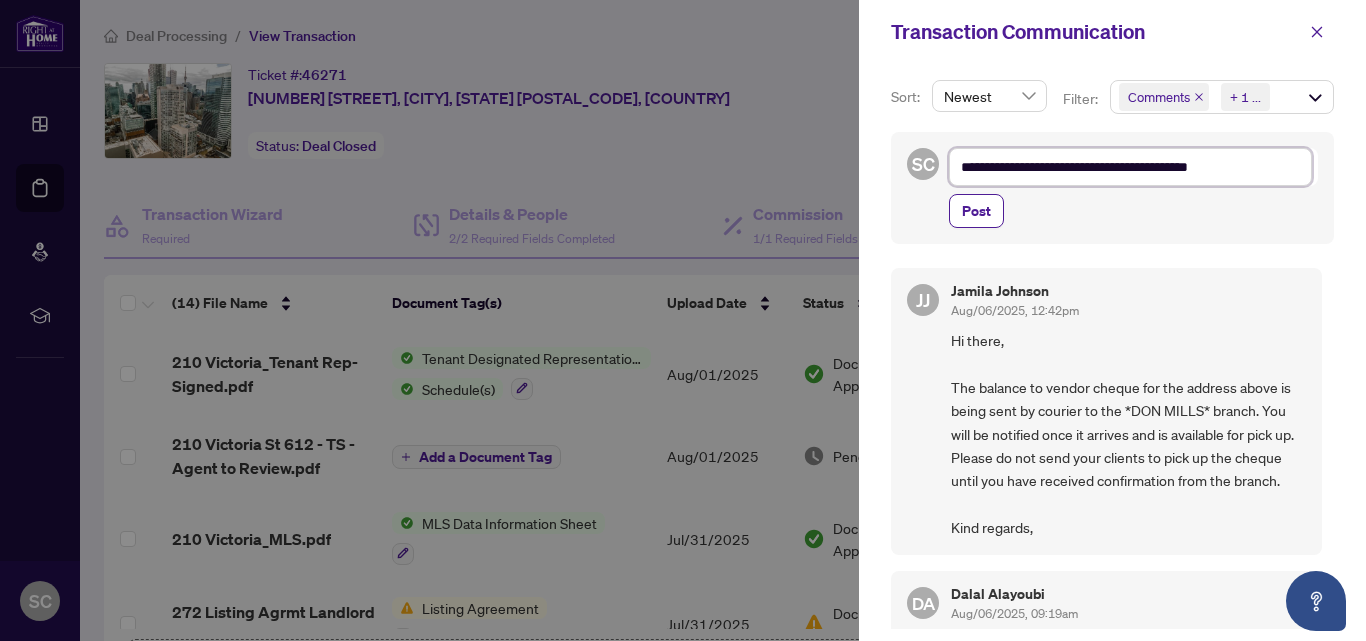 type on "**********" 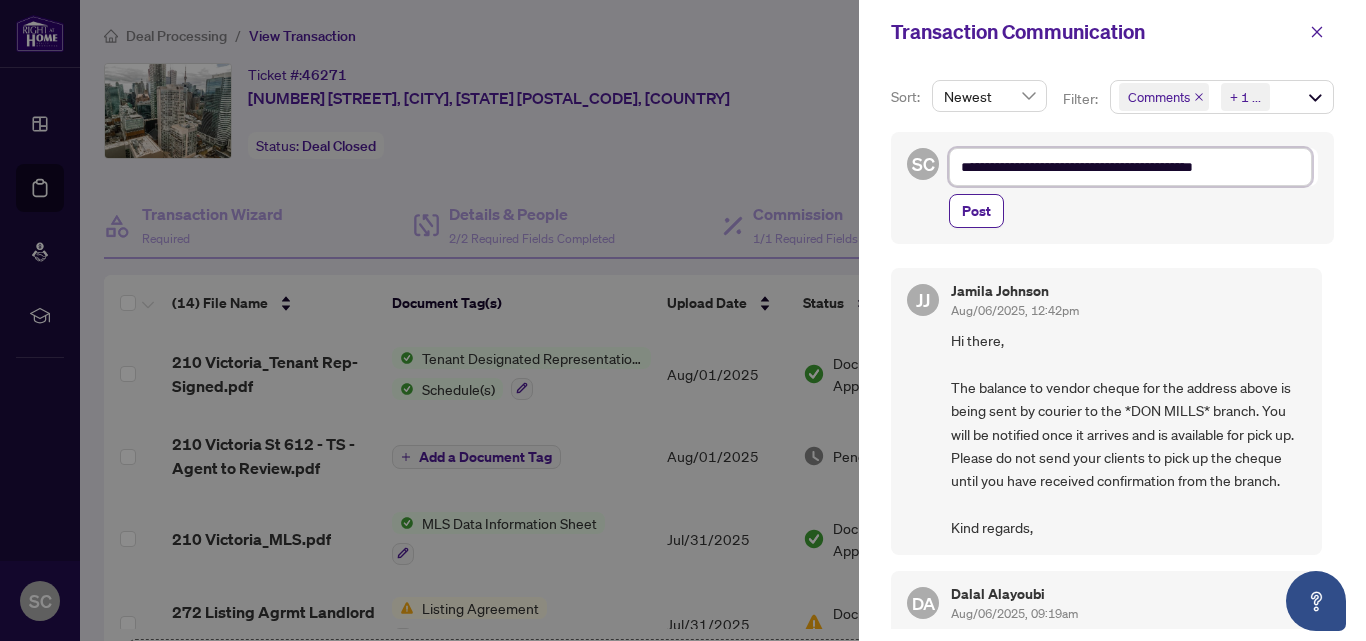 type on "**********" 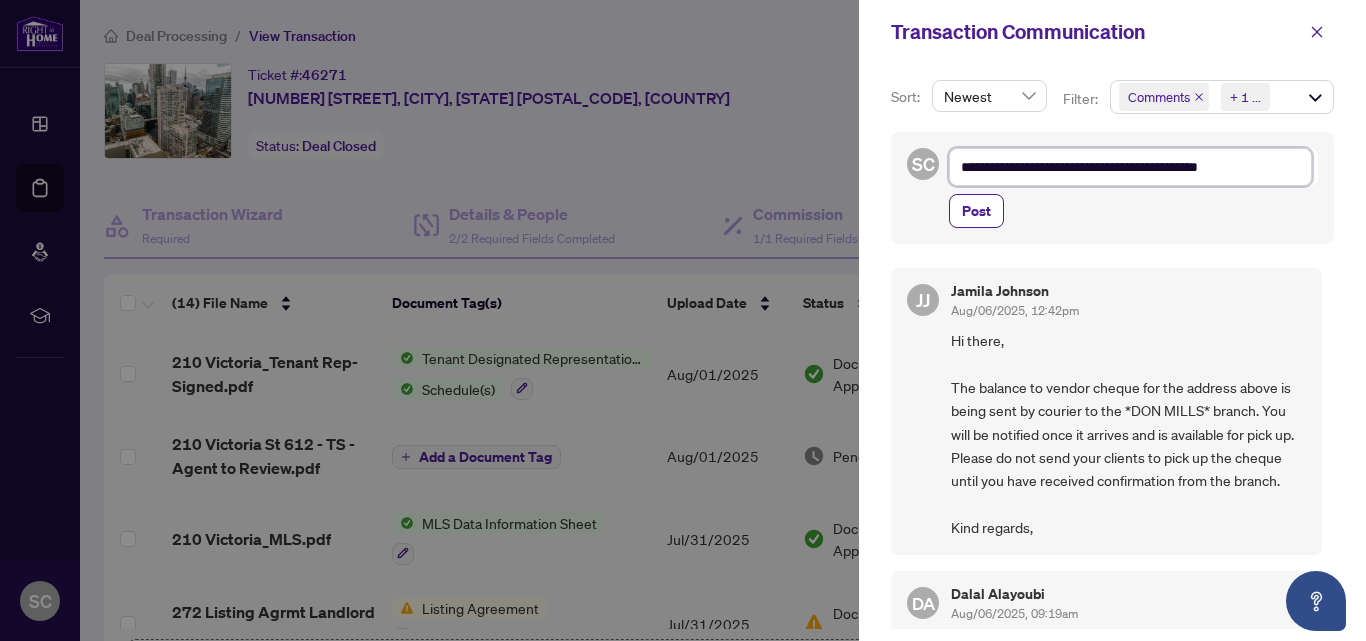 type on "**********" 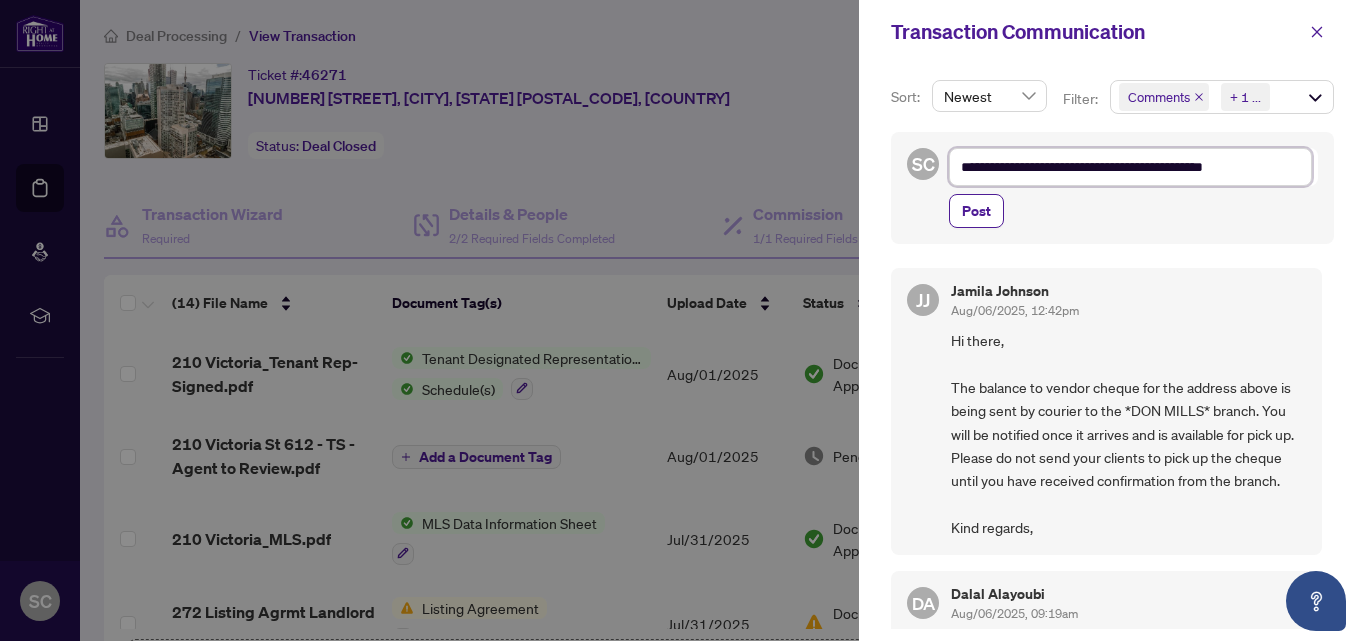 type on "**********" 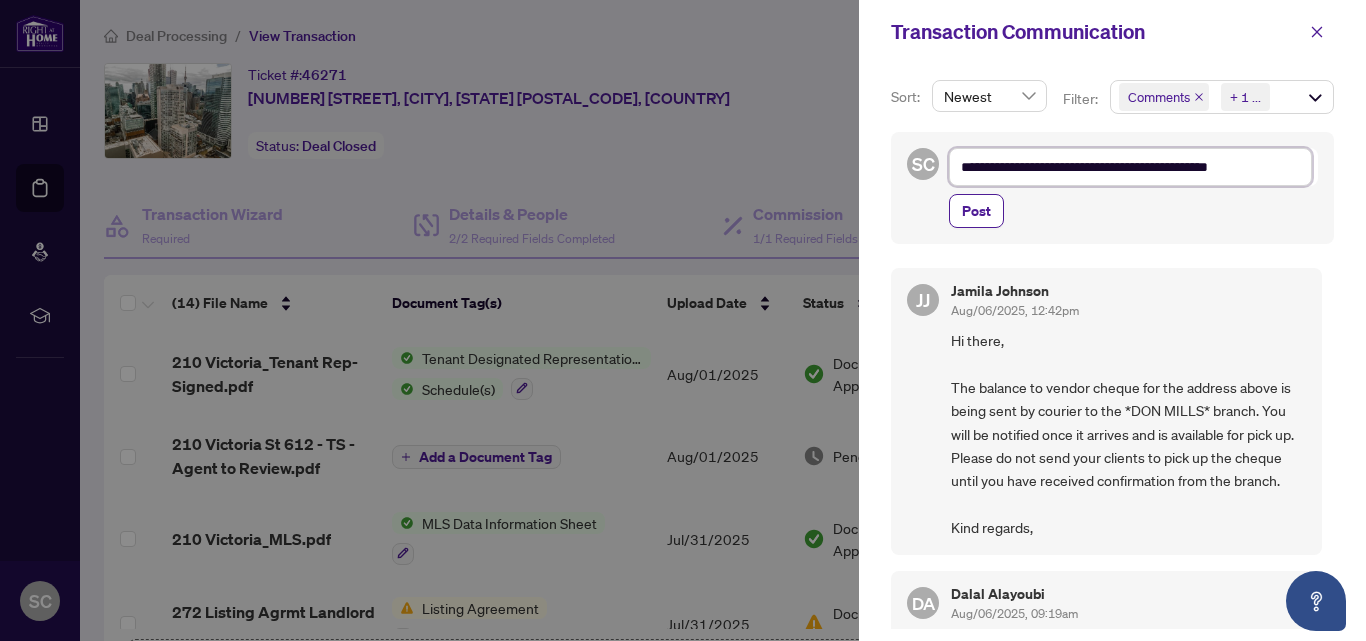 type on "**********" 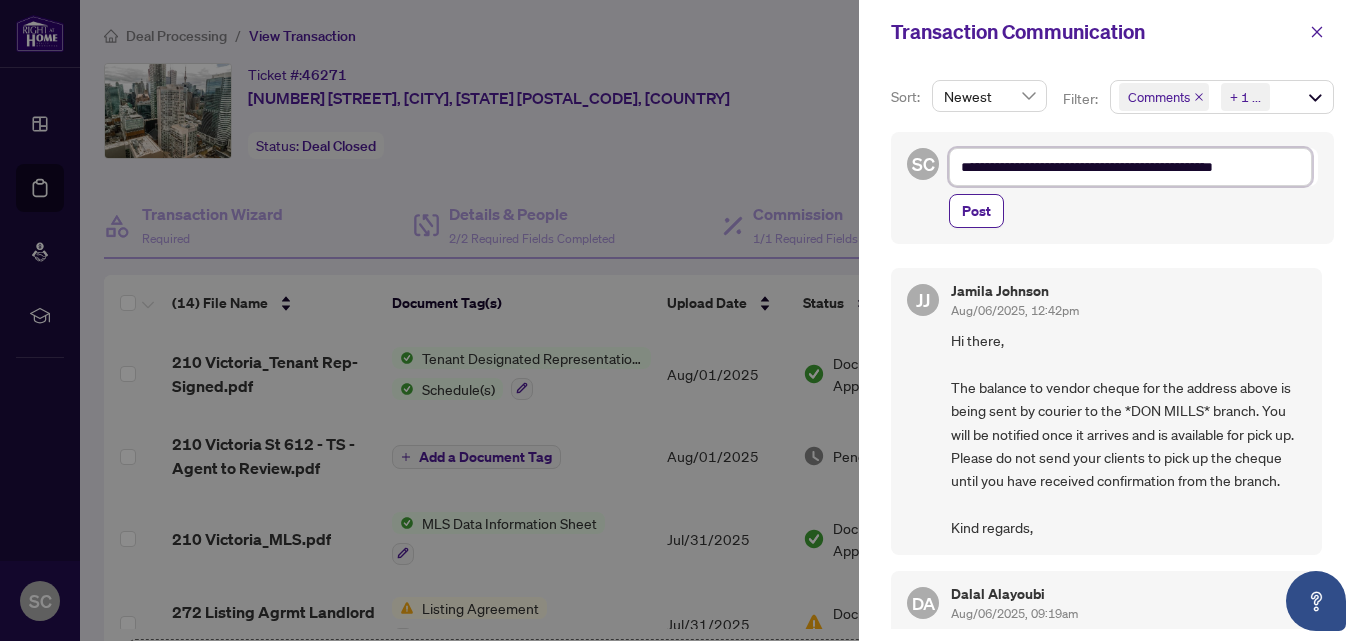 type on "**********" 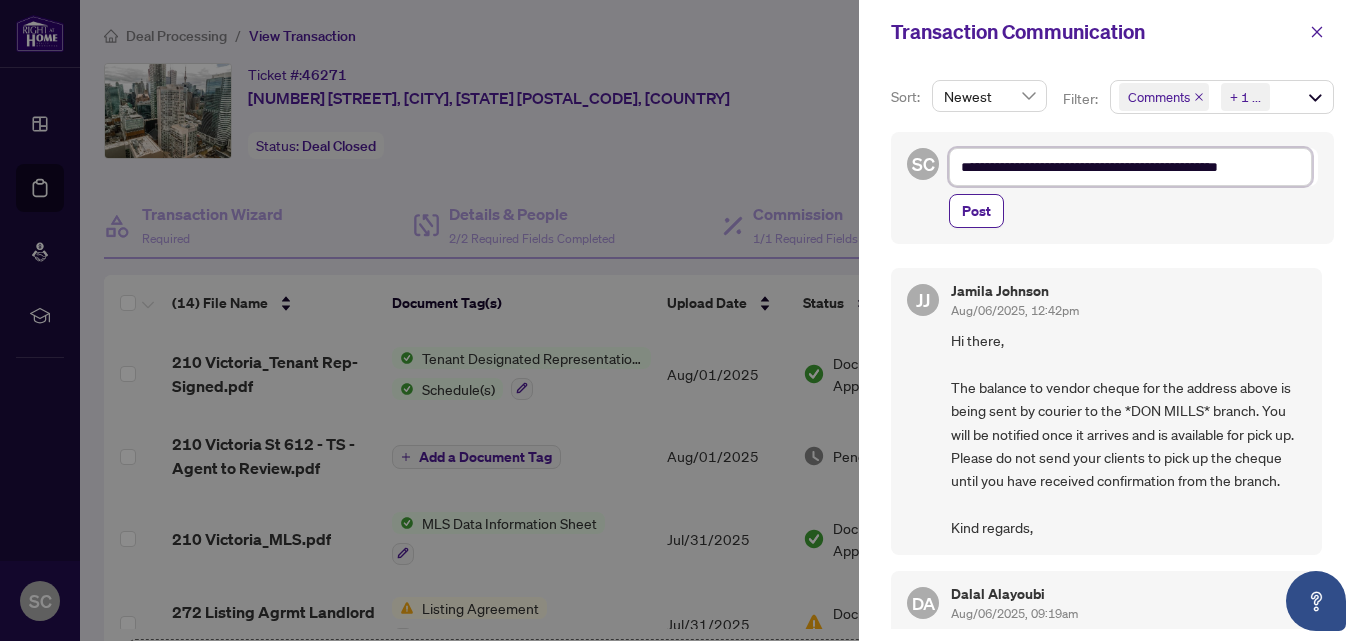 type on "**********" 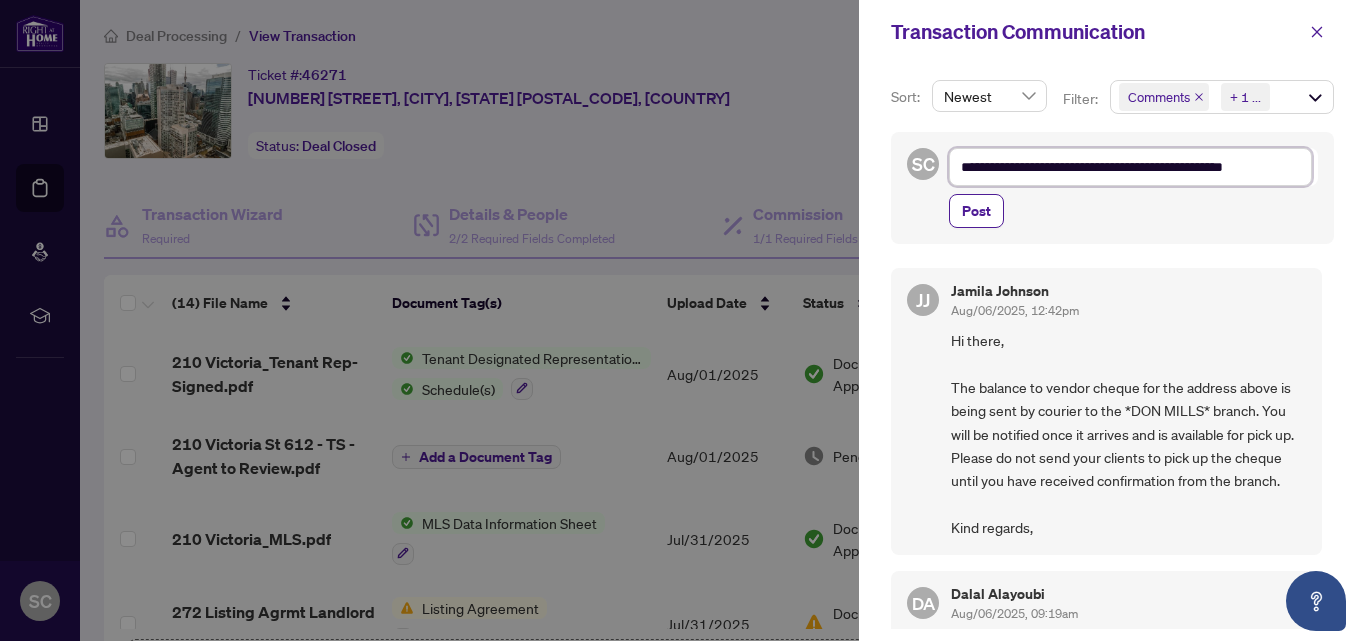 type on "**********" 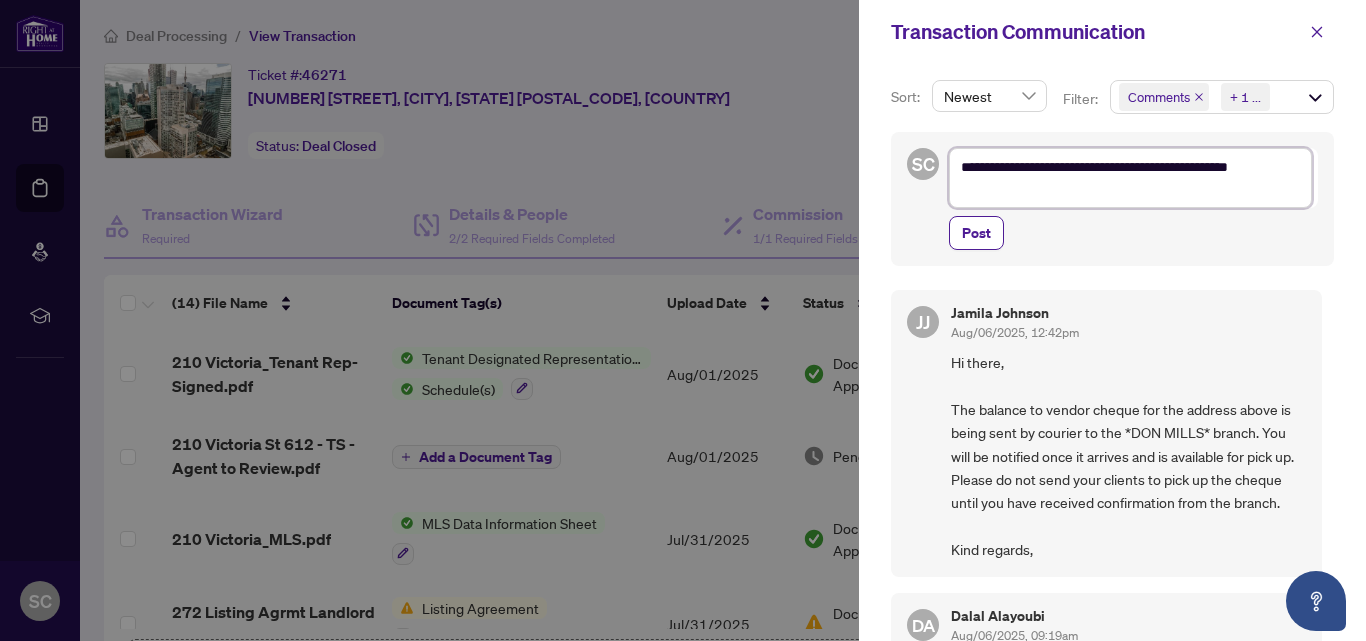 type on "**********" 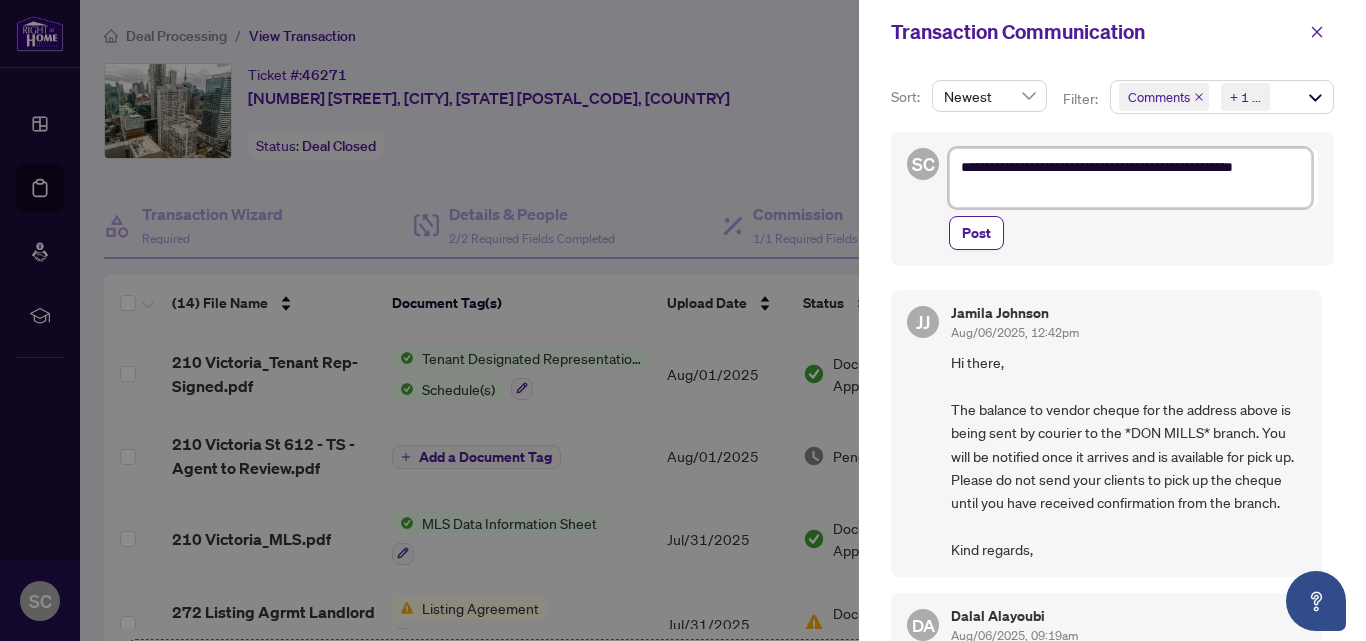 type on "**********" 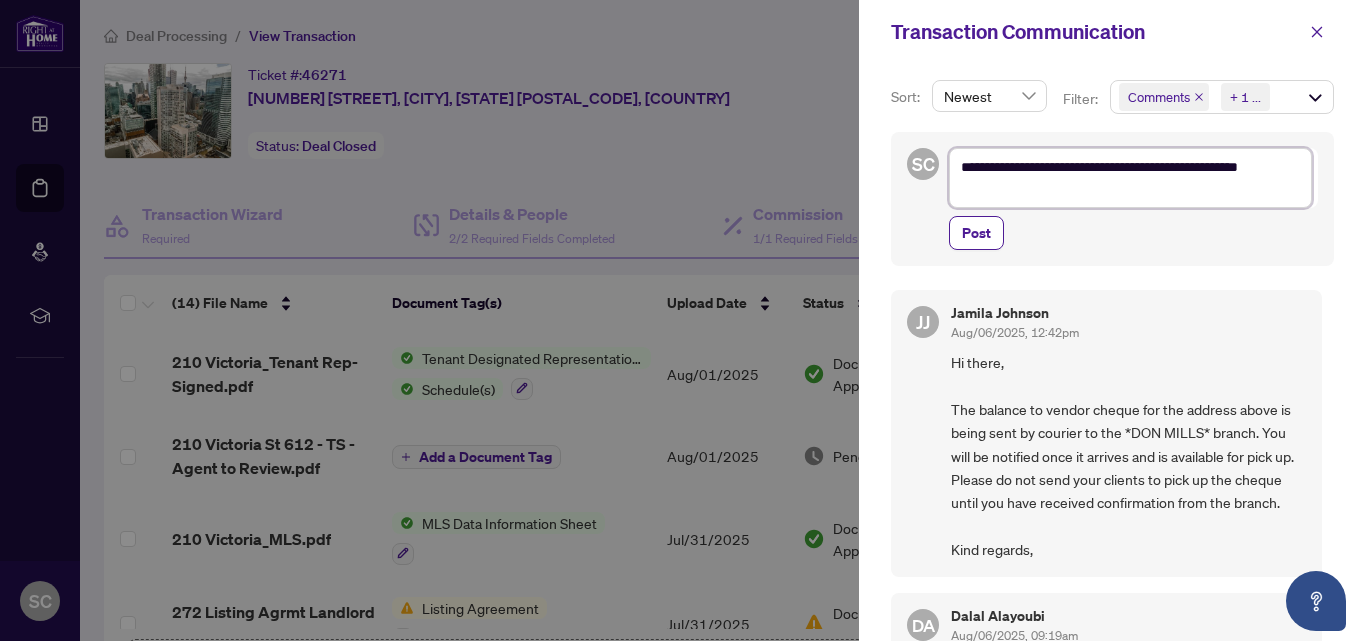 type on "**********" 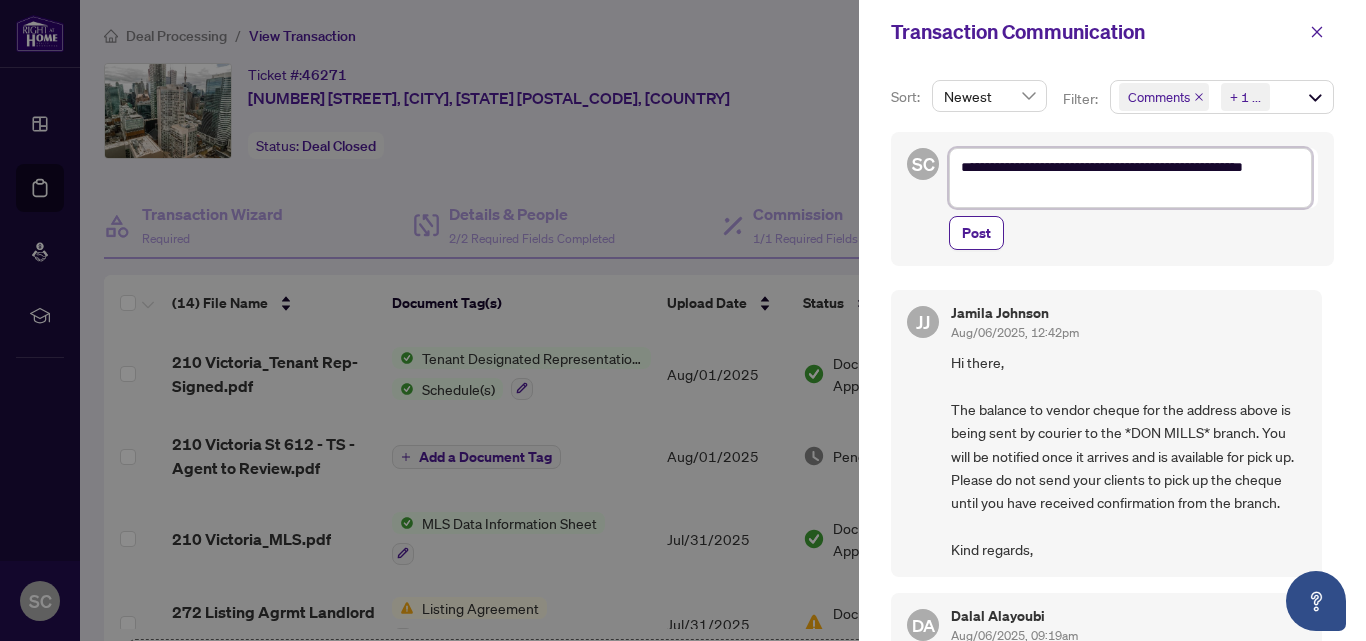 type on "**********" 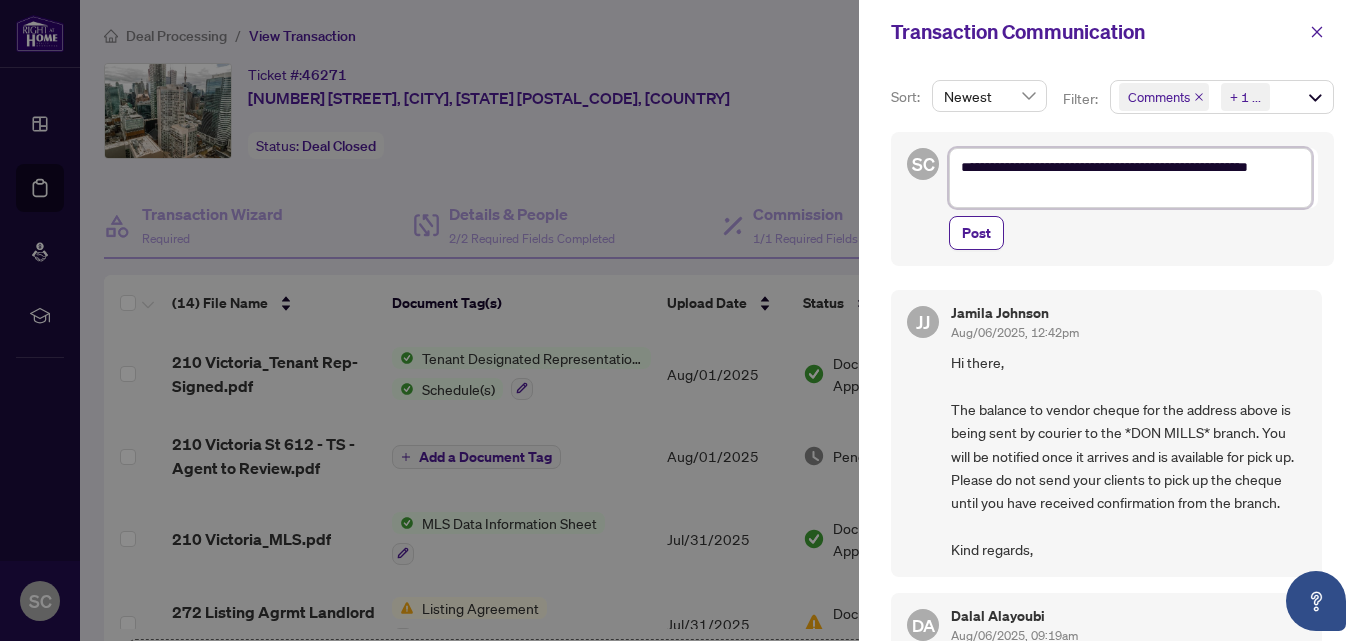 type on "**********" 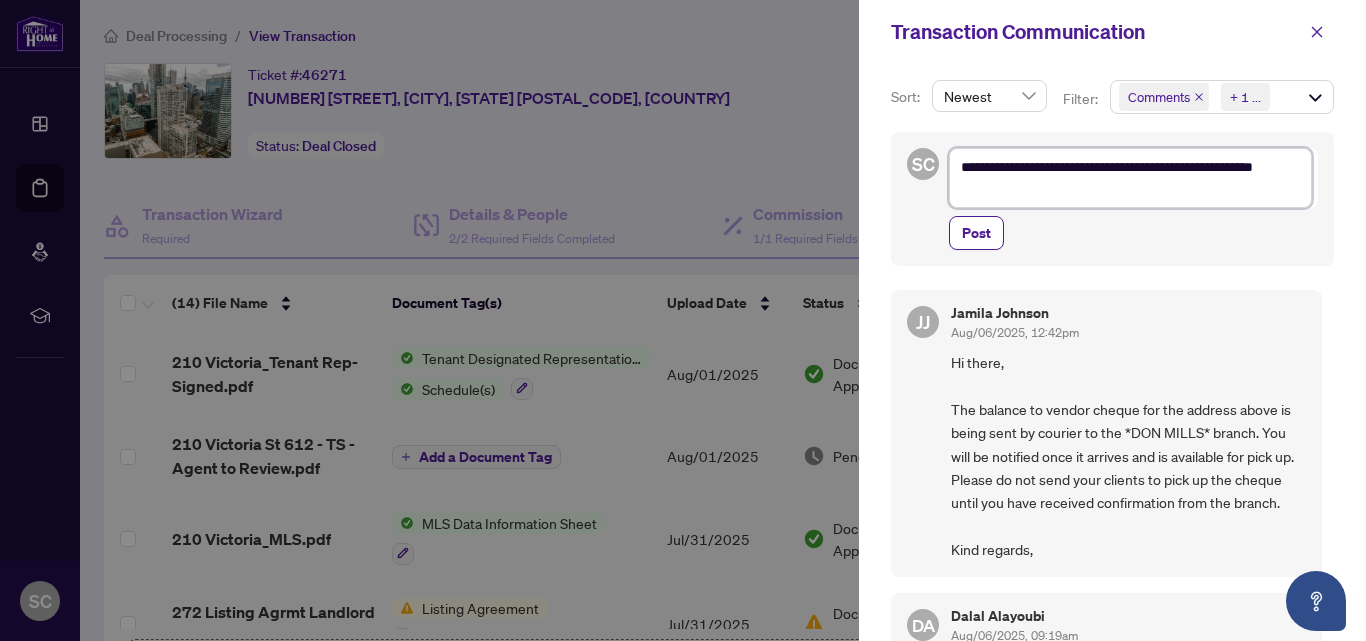 type on "**********" 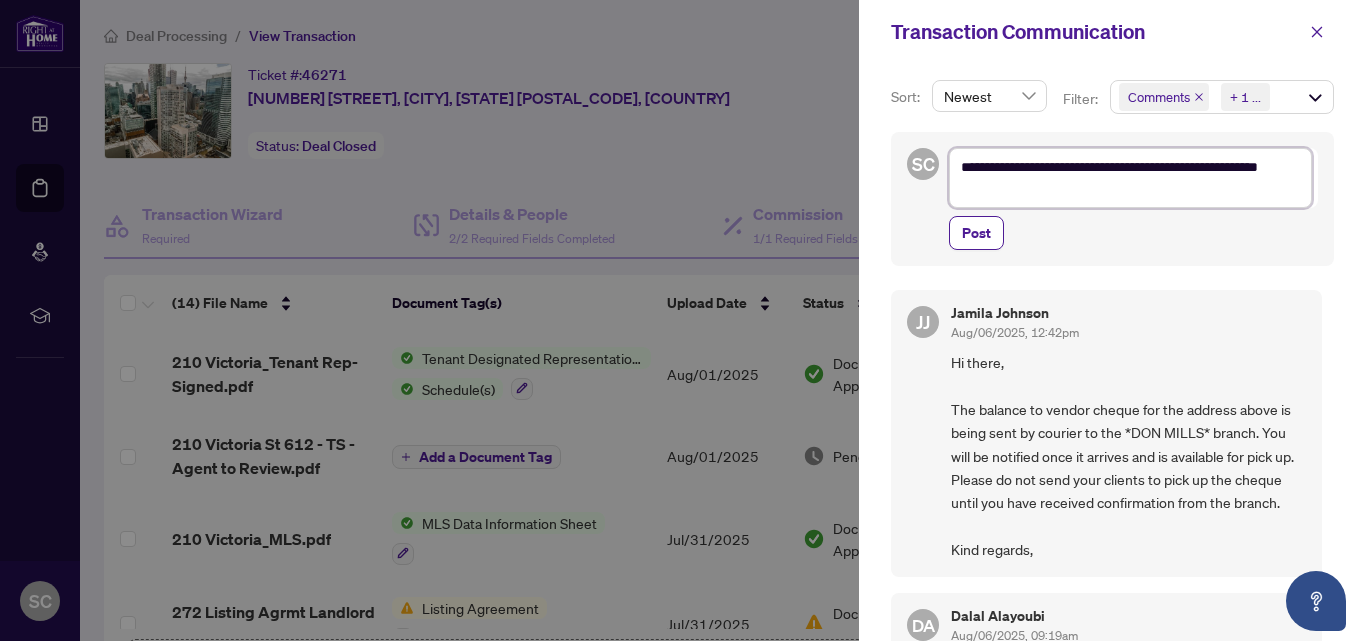 type on "**********" 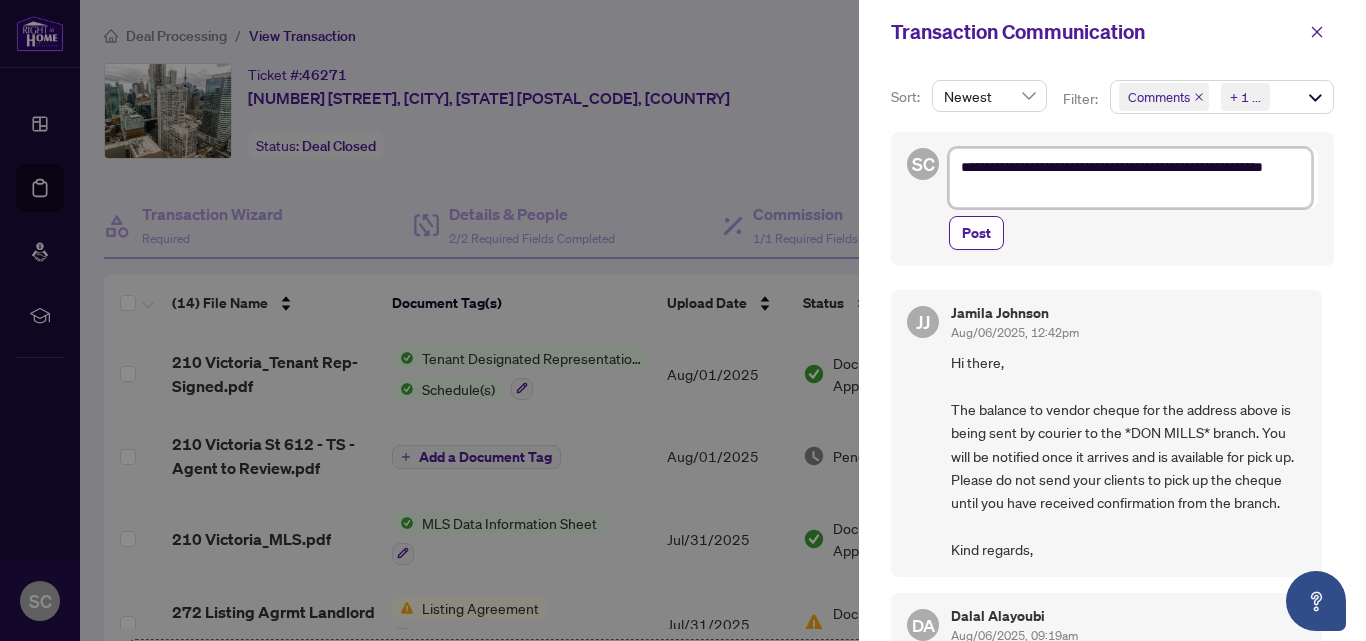 type on "**********" 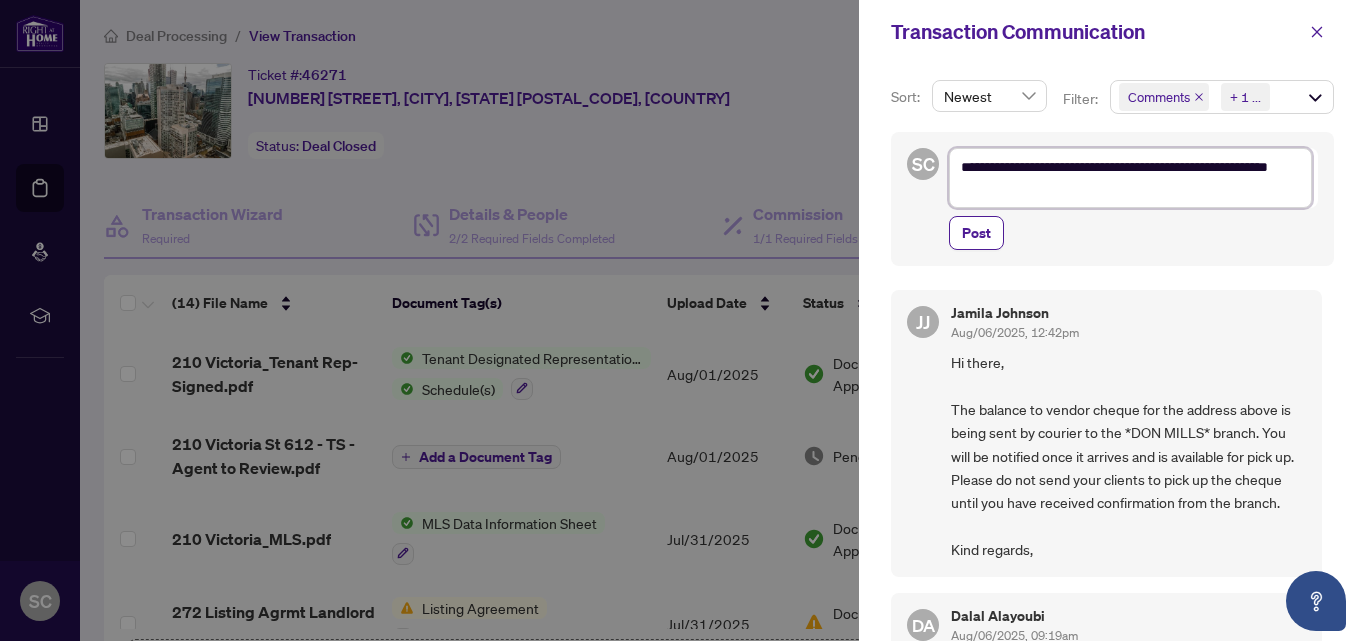 type on "**********" 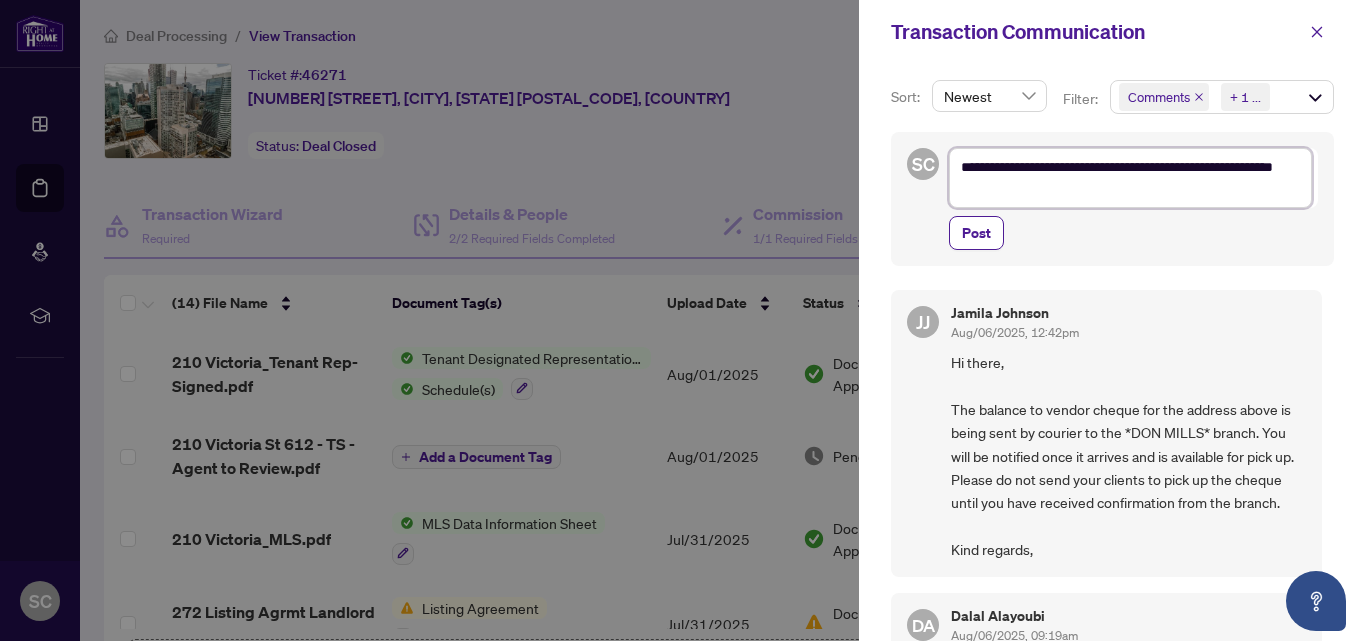 type on "**********" 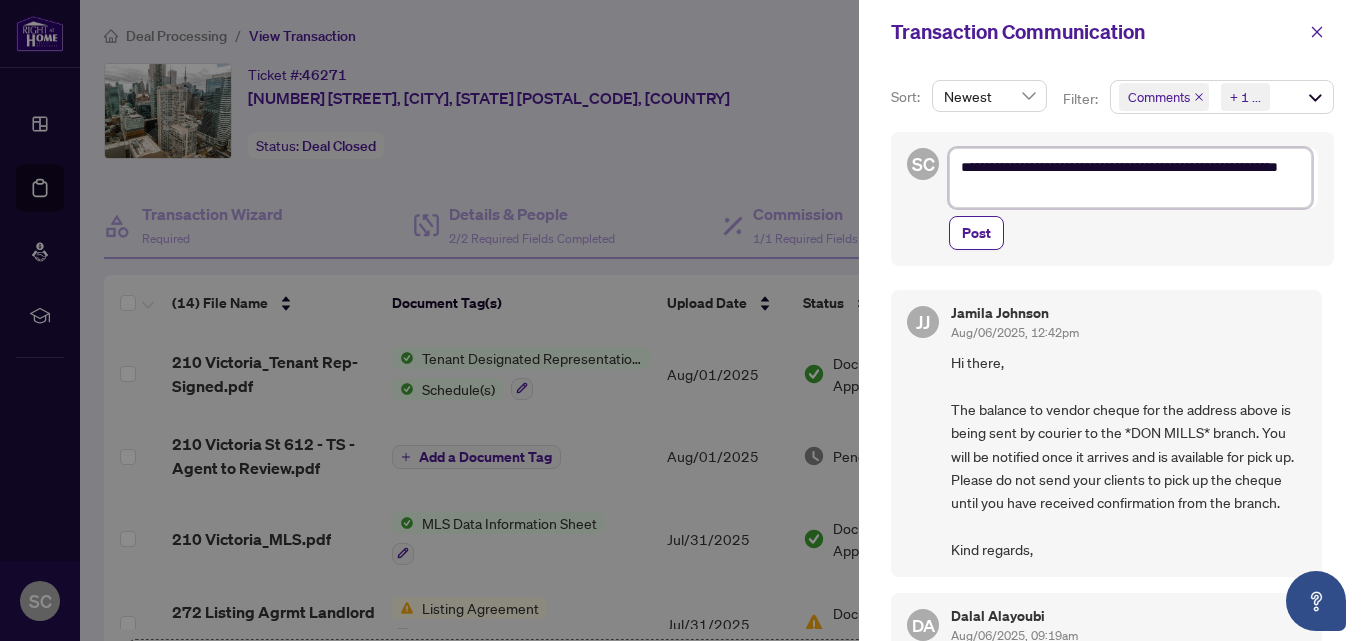 type on "**********" 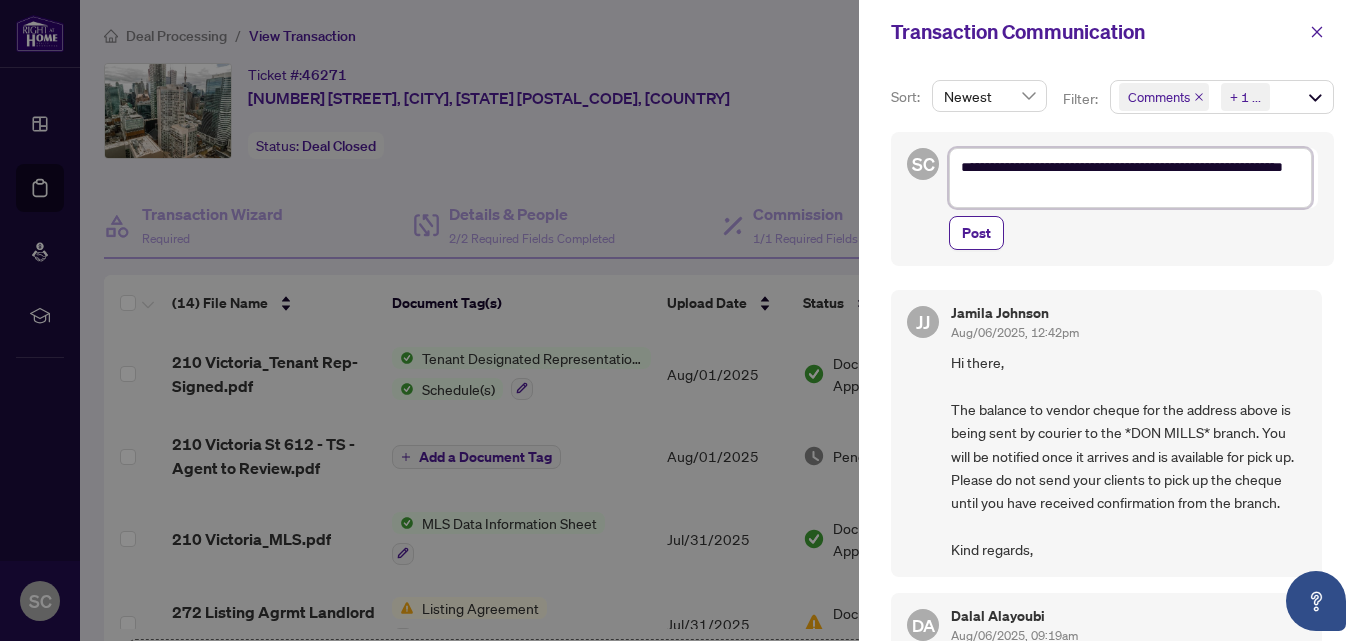 type on "**********" 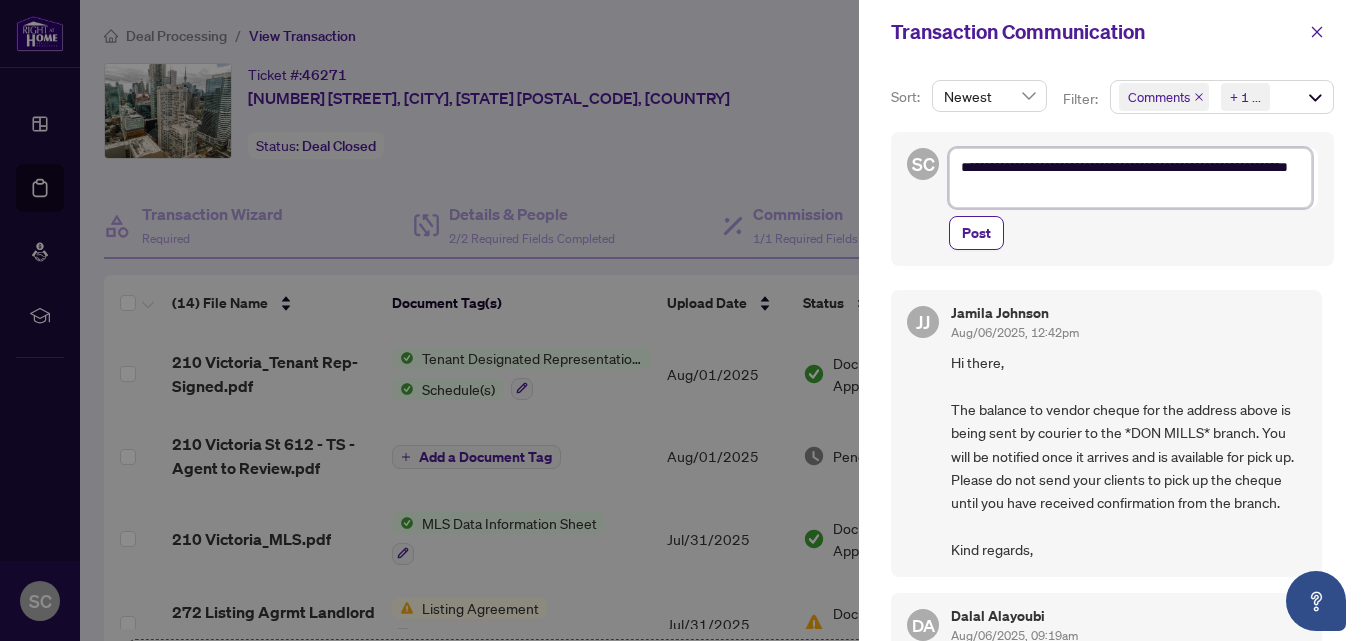 type on "**********" 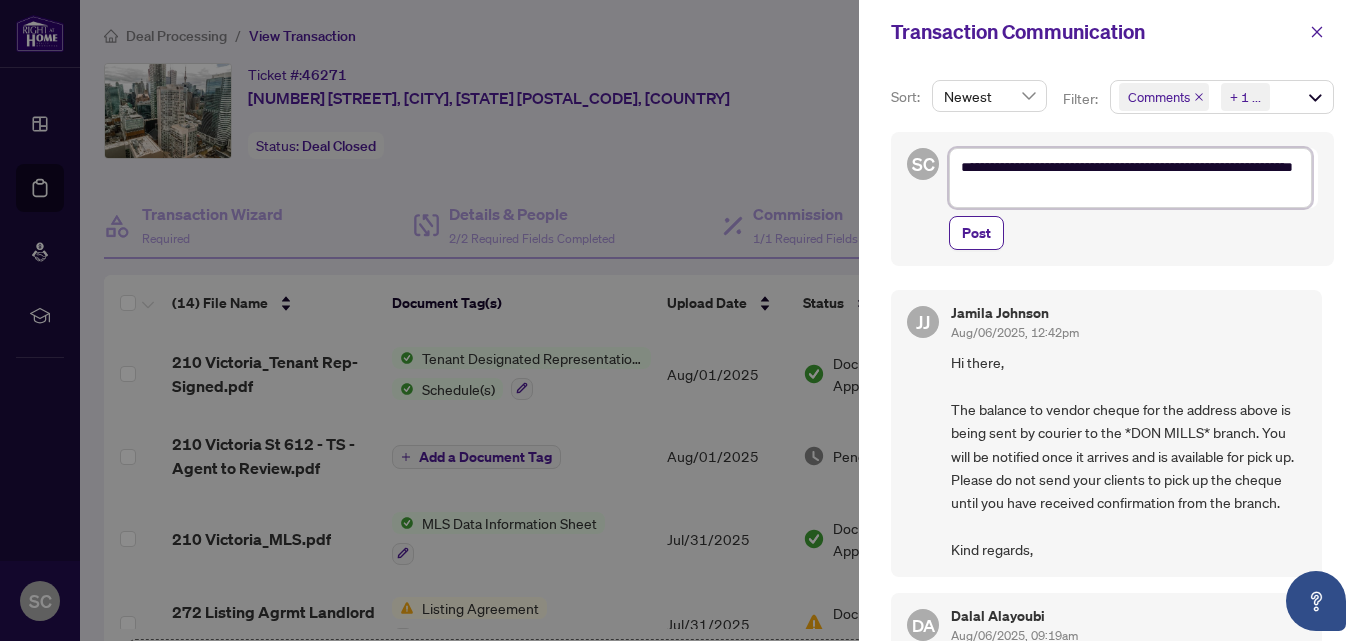 type on "**********" 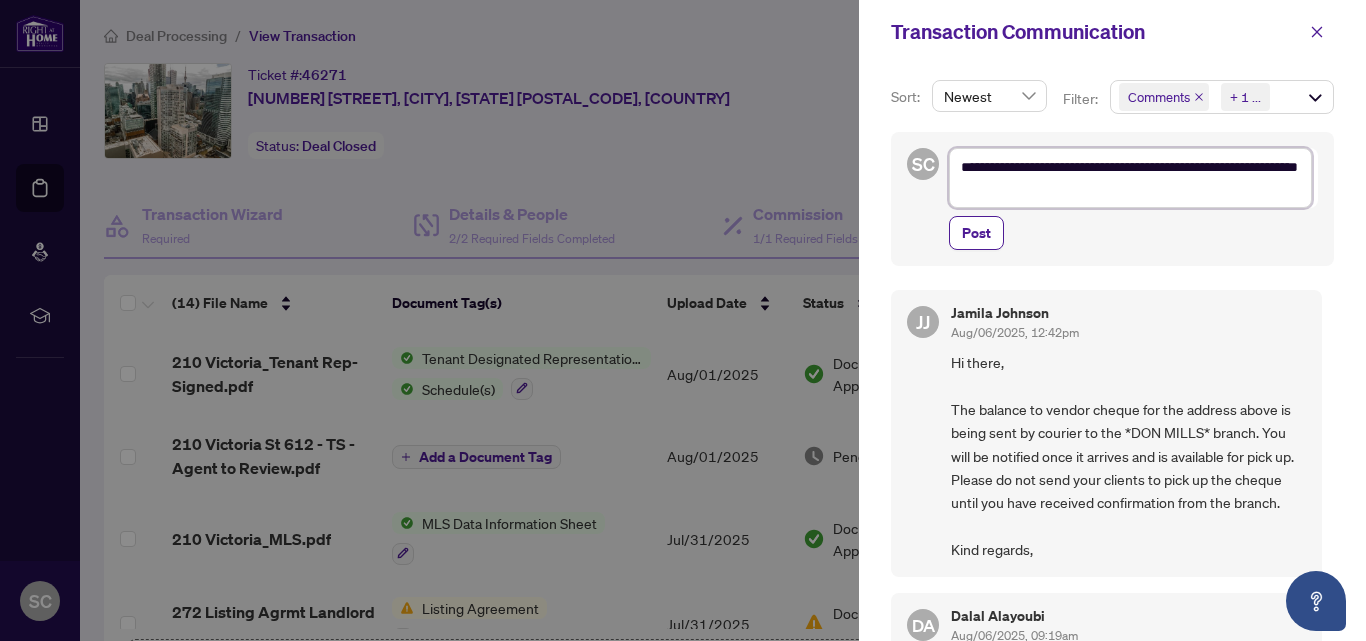 type on "**********" 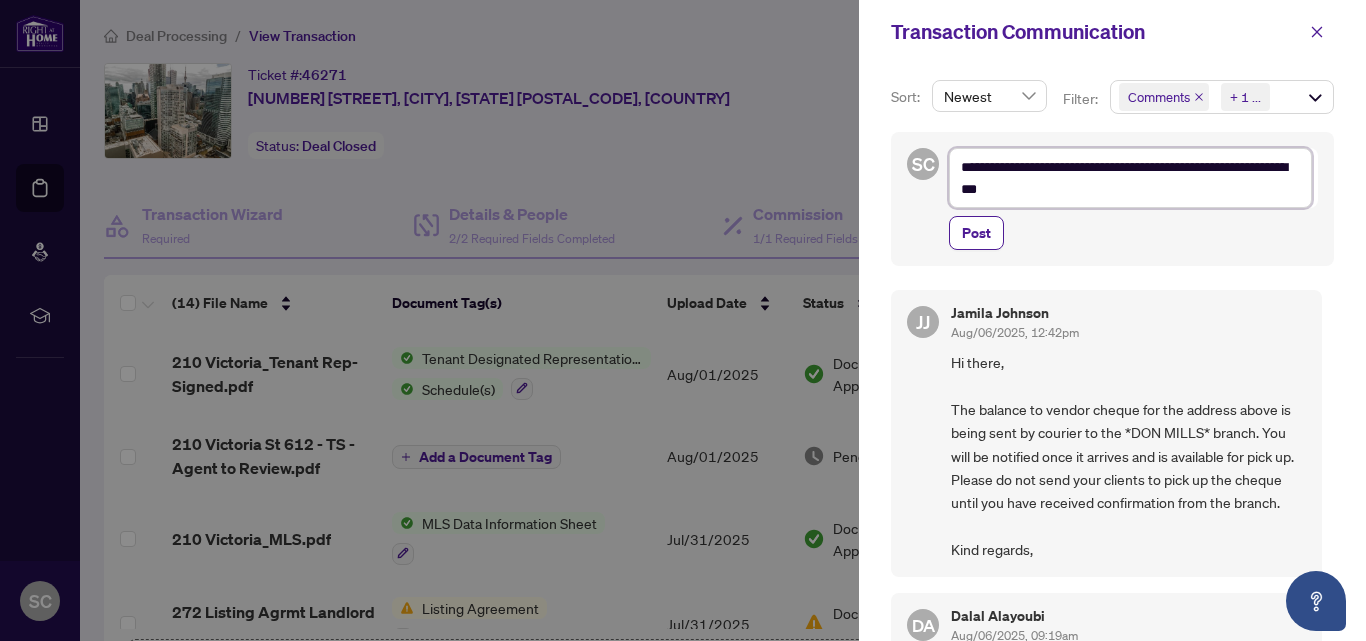 type on "**********" 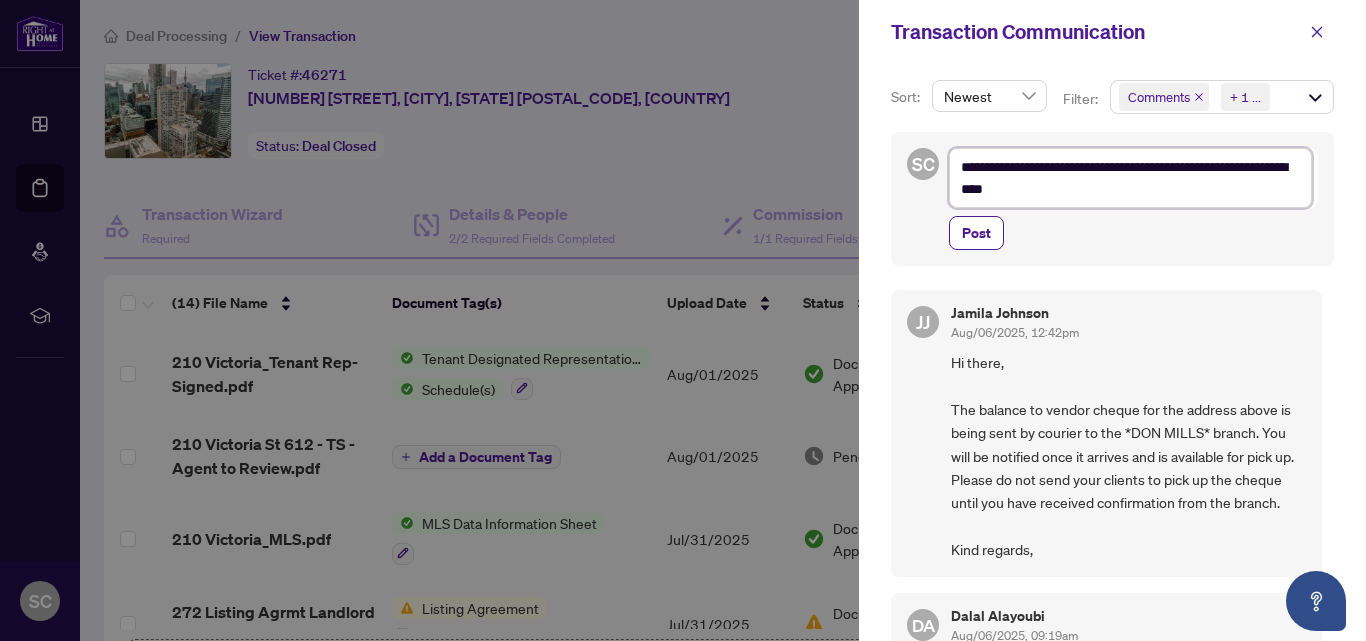 type on "**********" 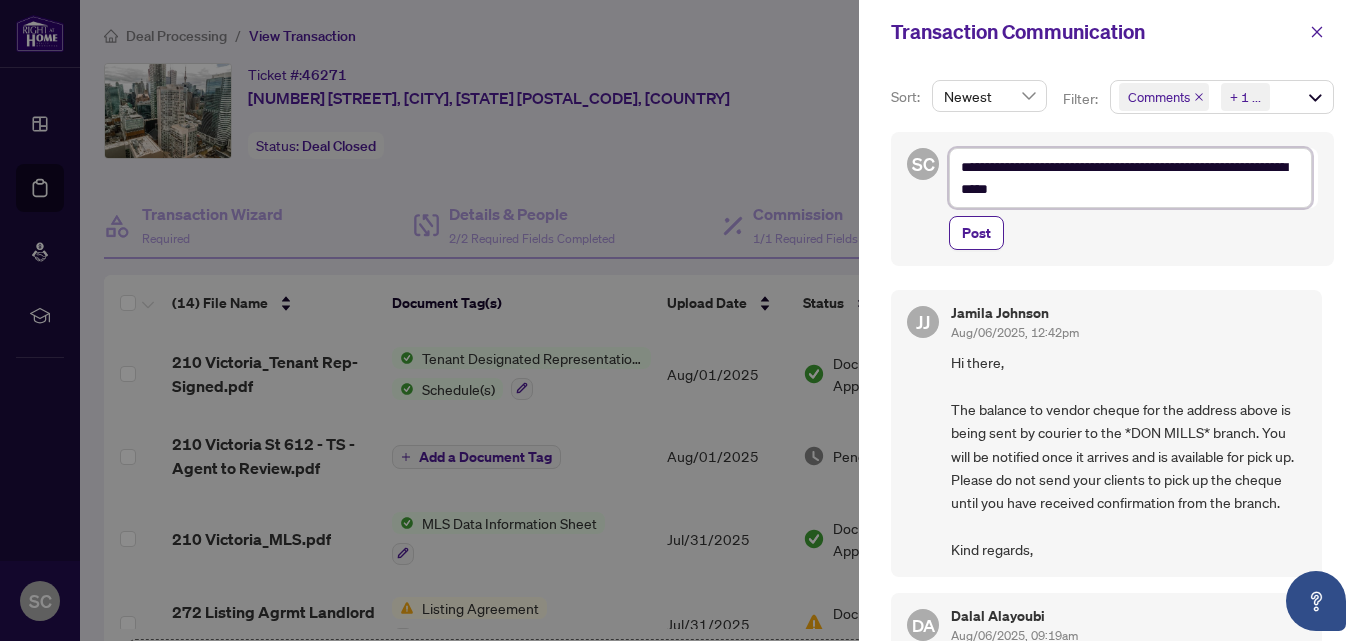 type on "**********" 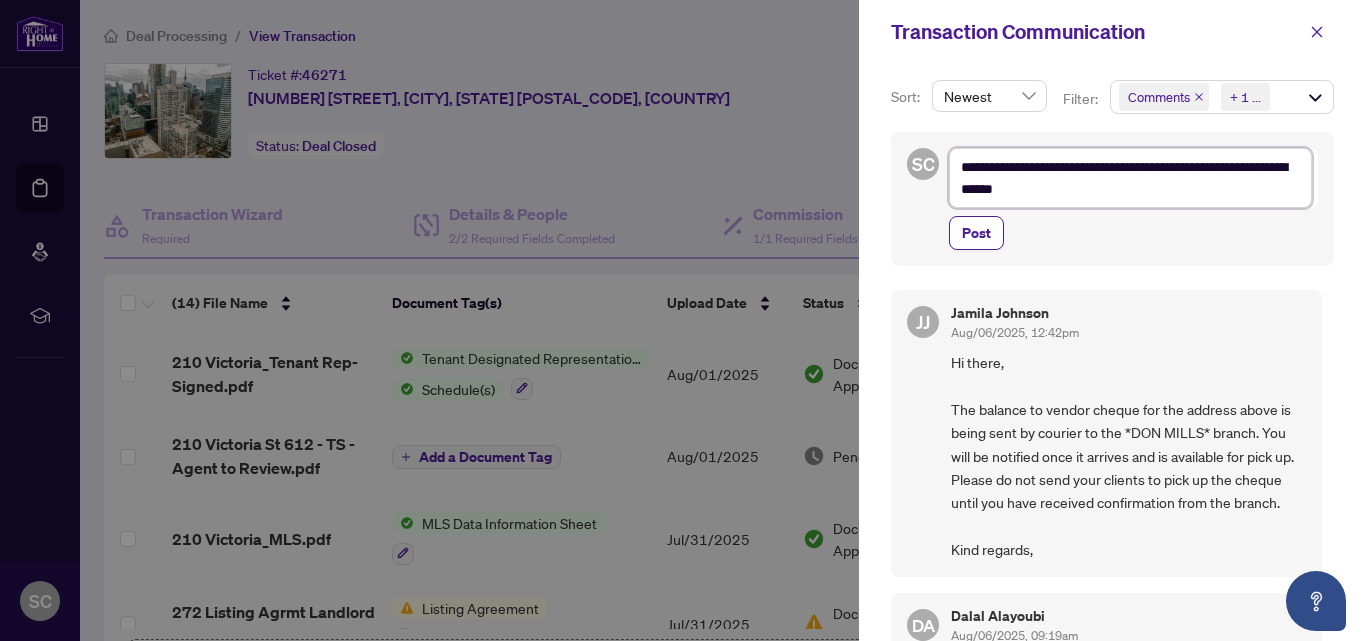 type on "**********" 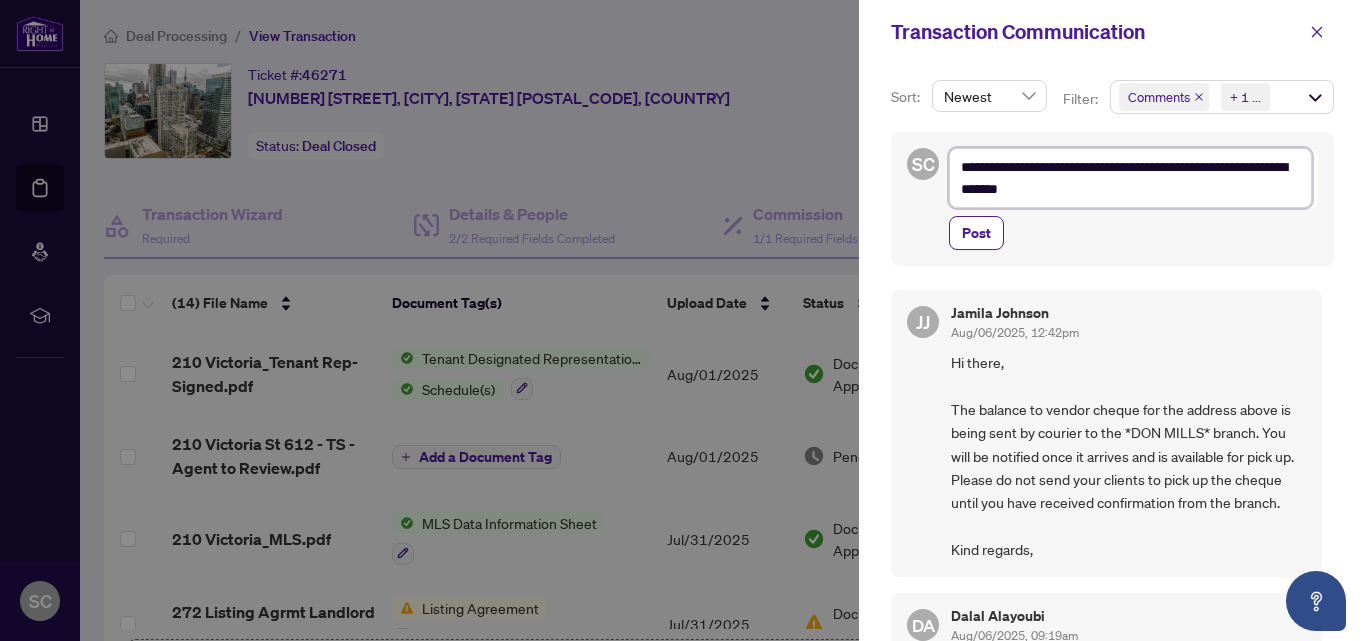 type on "**********" 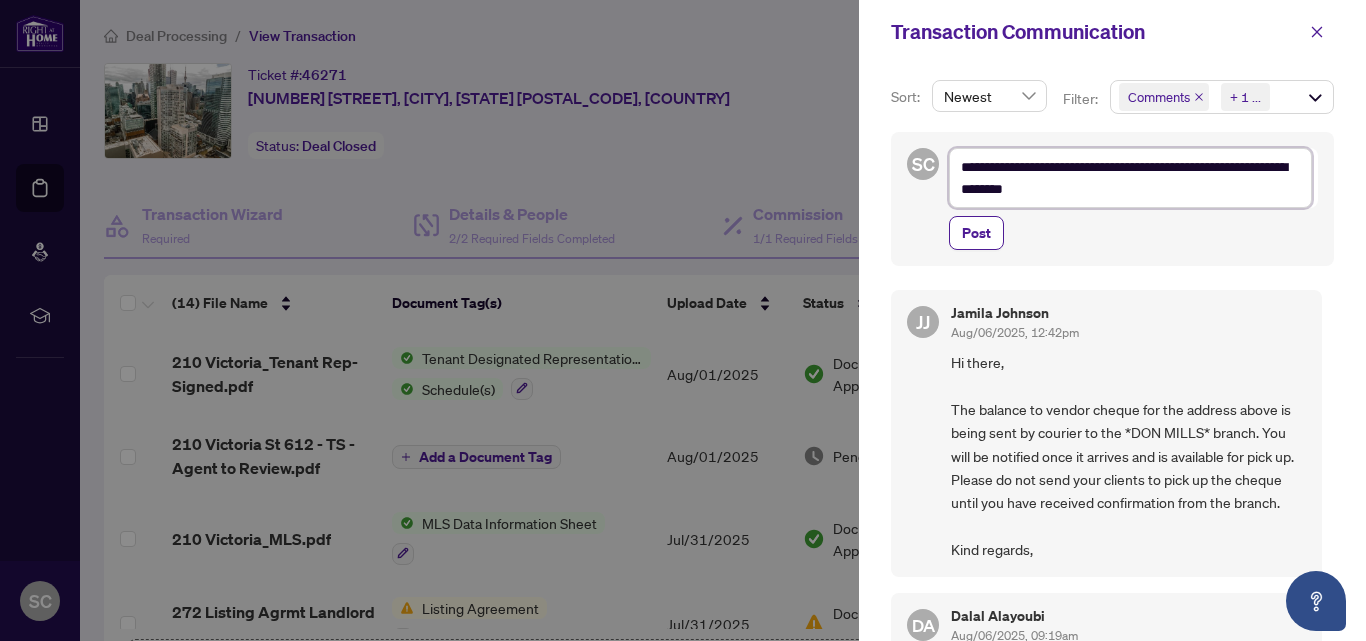 type on "**********" 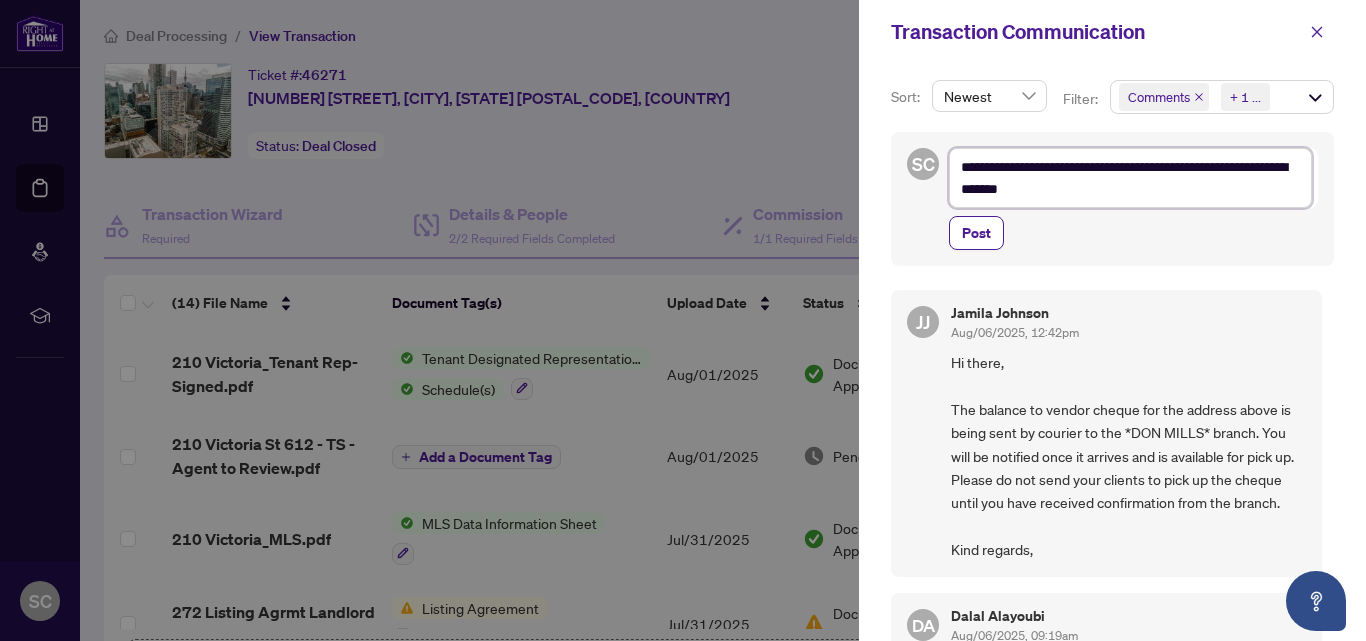type on "**********" 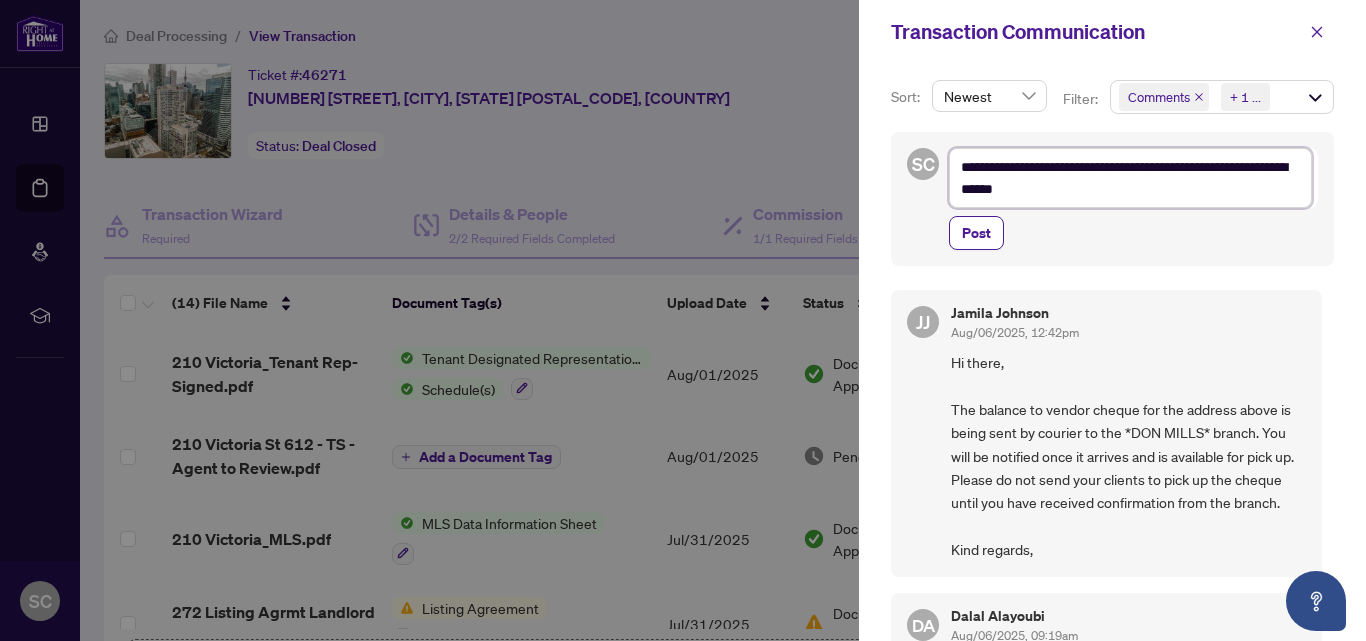 type on "**********" 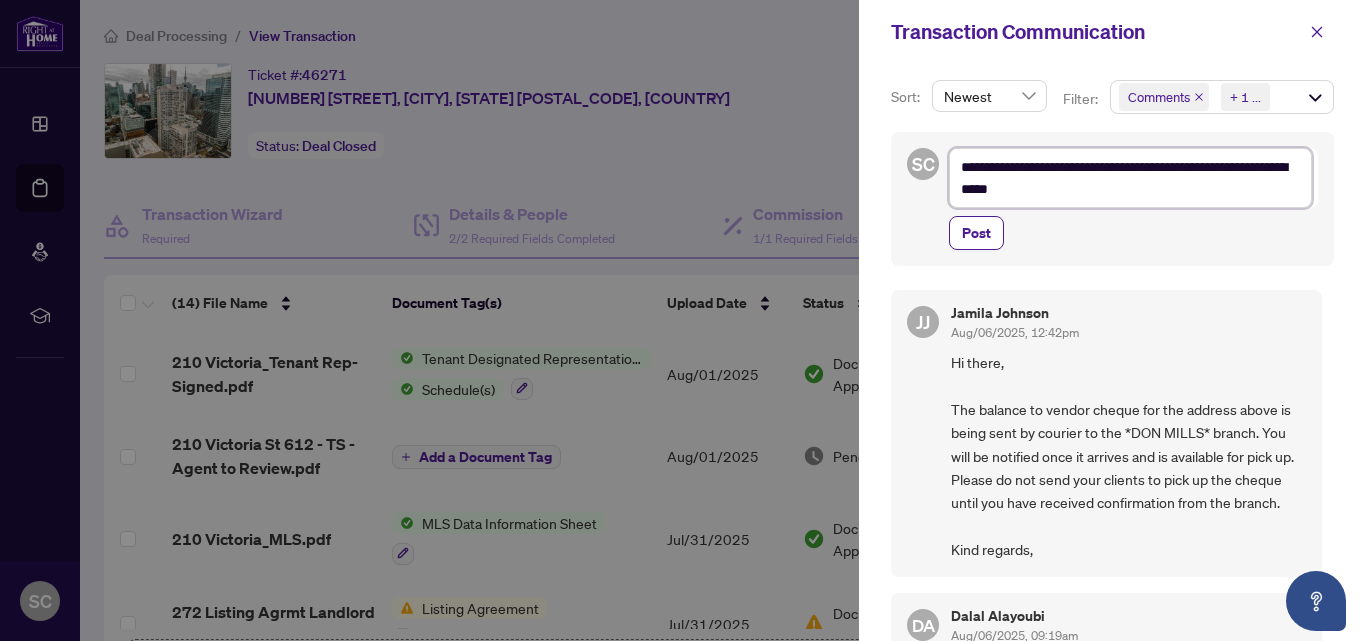 type on "**********" 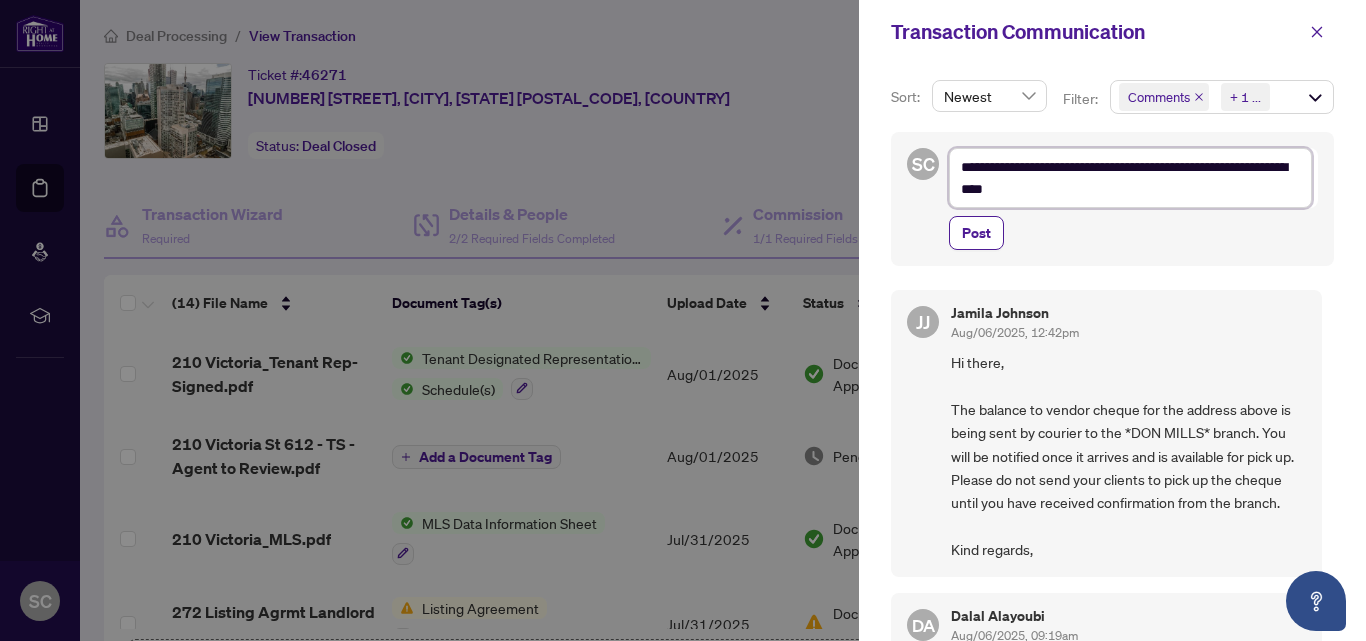 type on "**********" 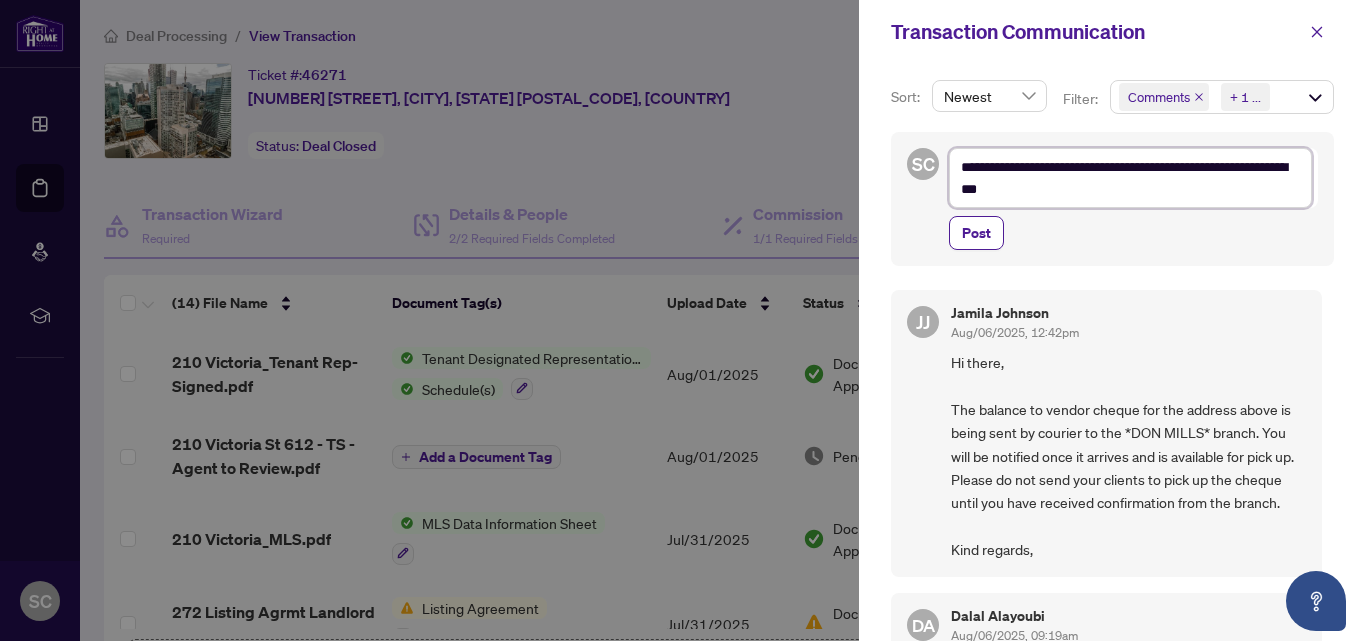 type on "**********" 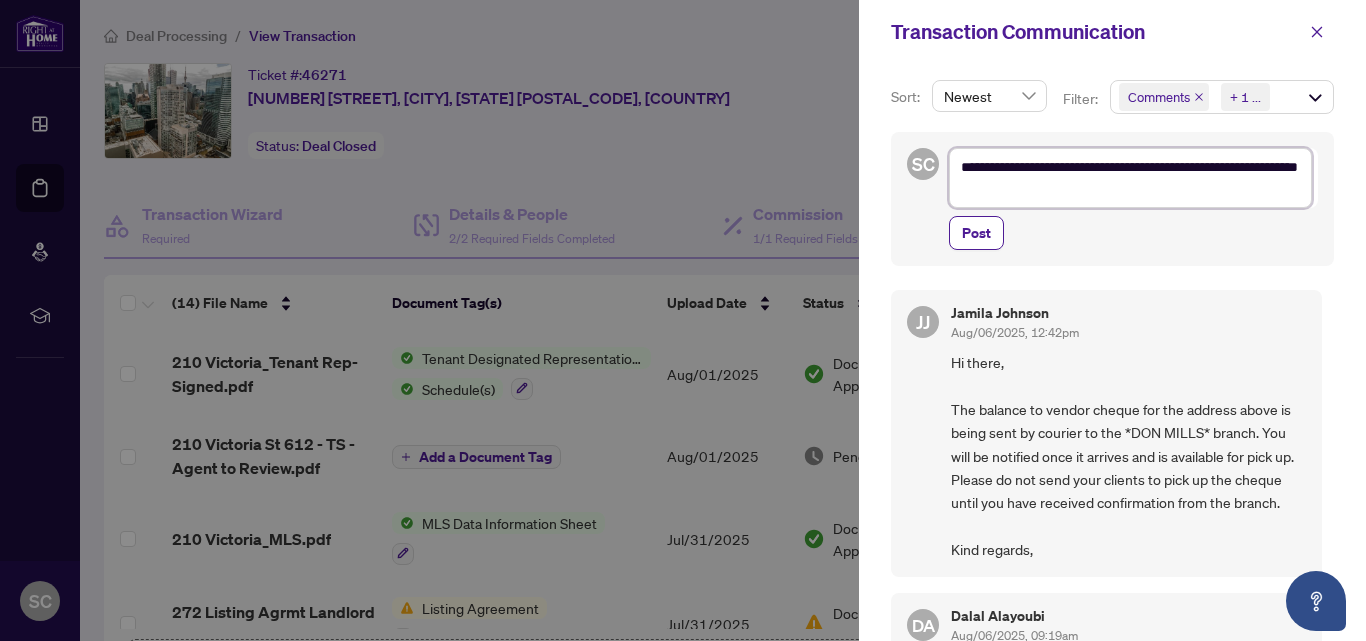 type on "**********" 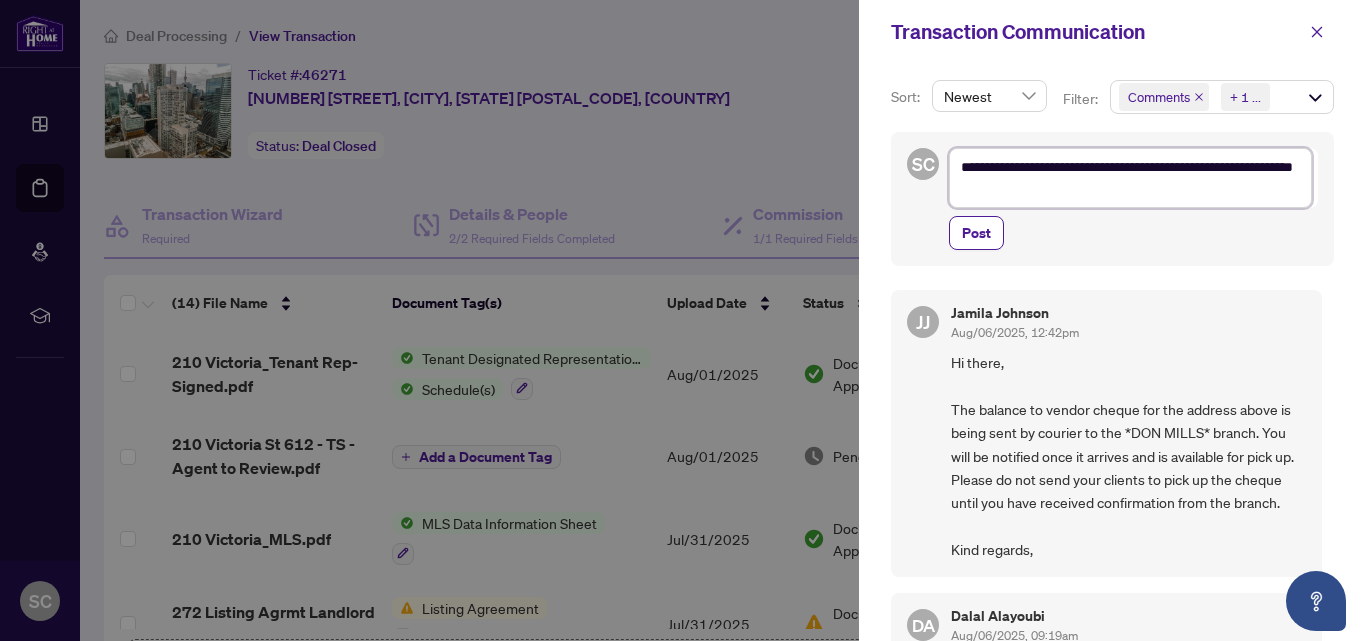 type on "**********" 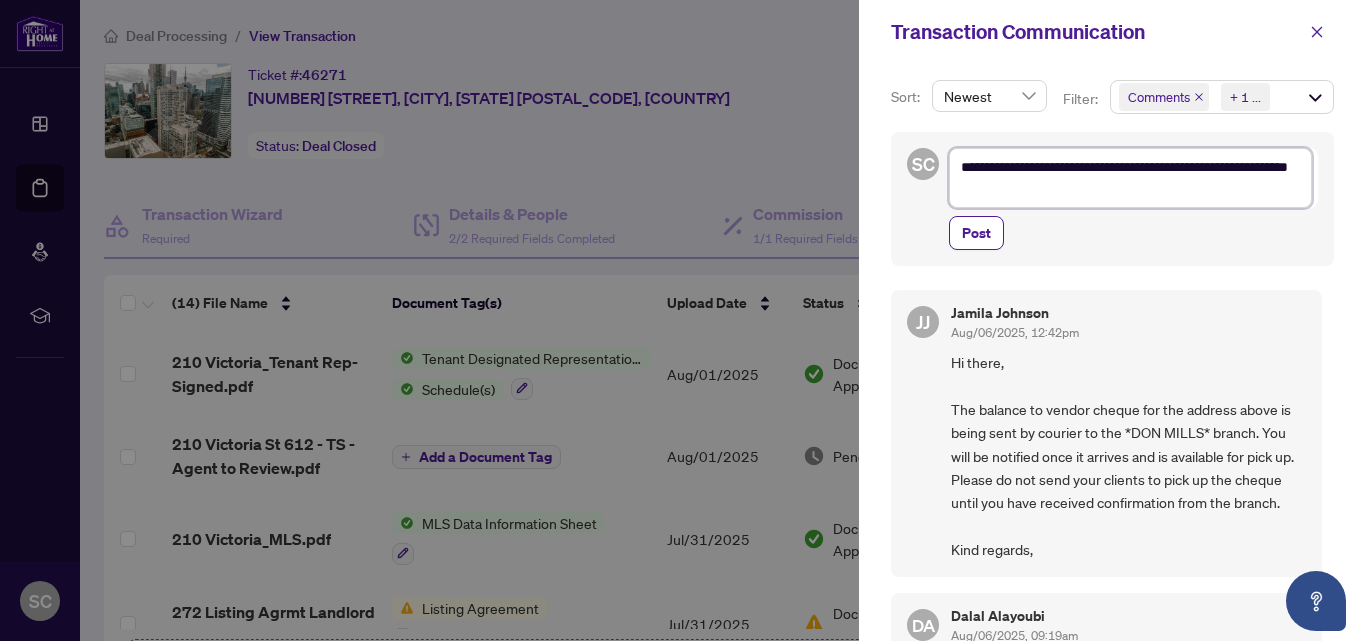 type on "**********" 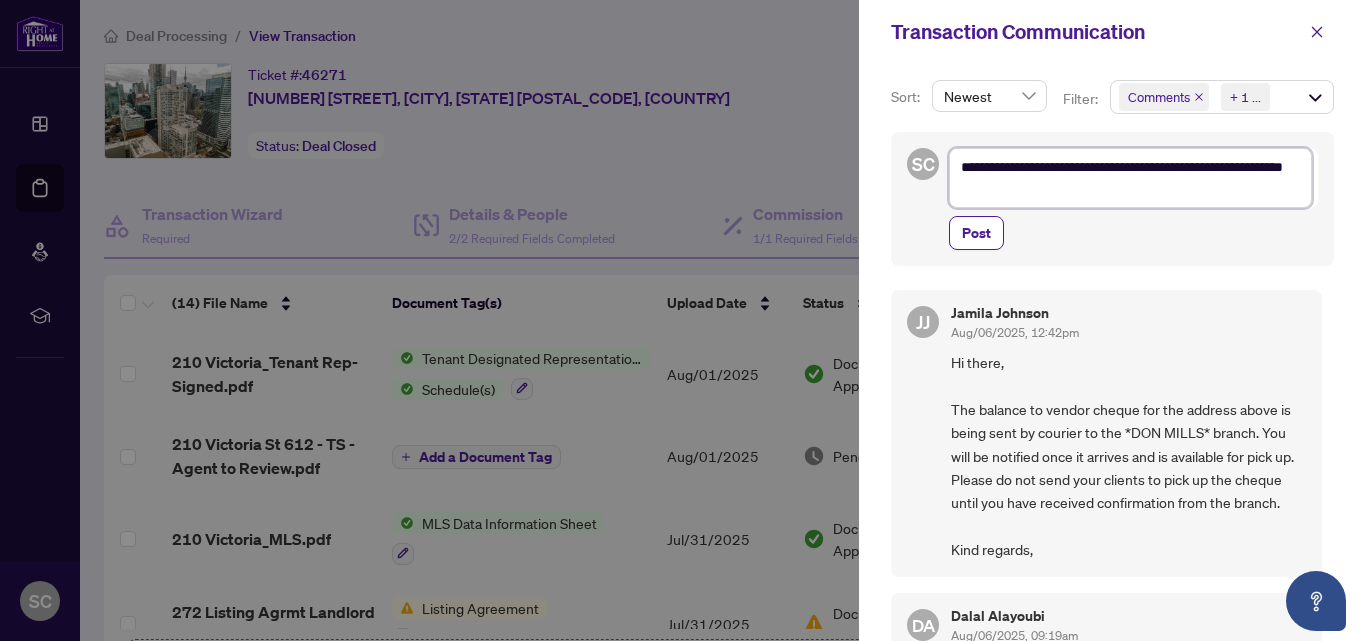 type on "**********" 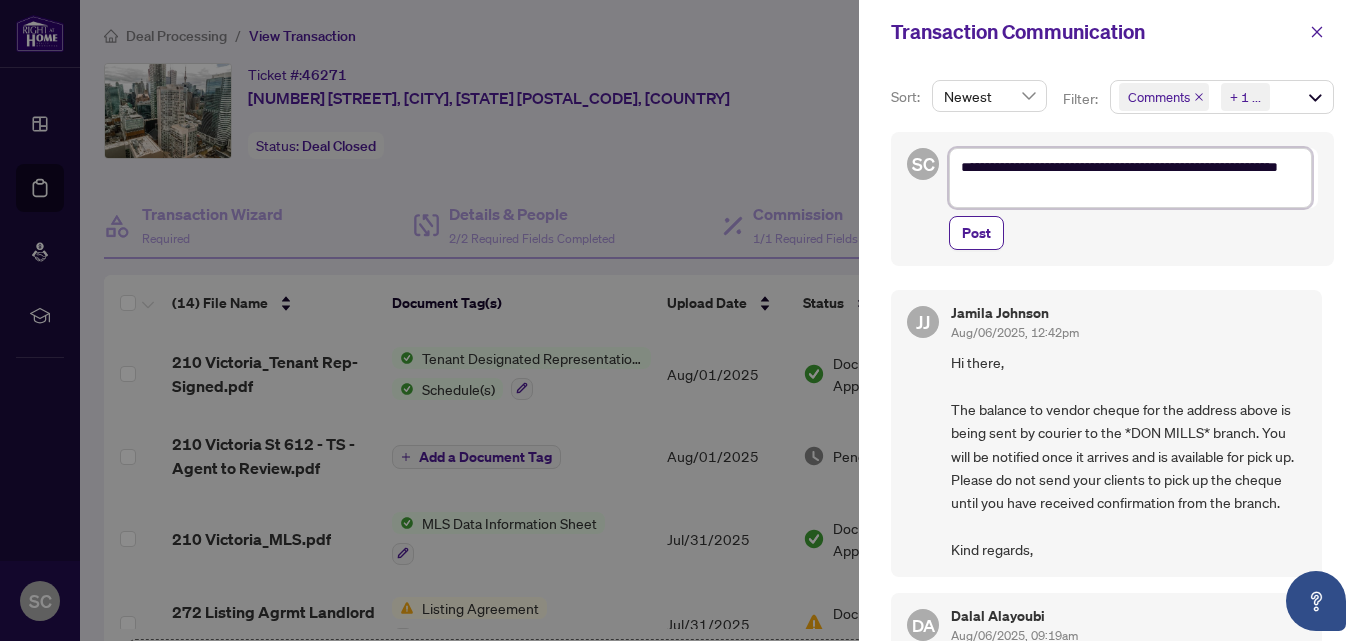 type on "**********" 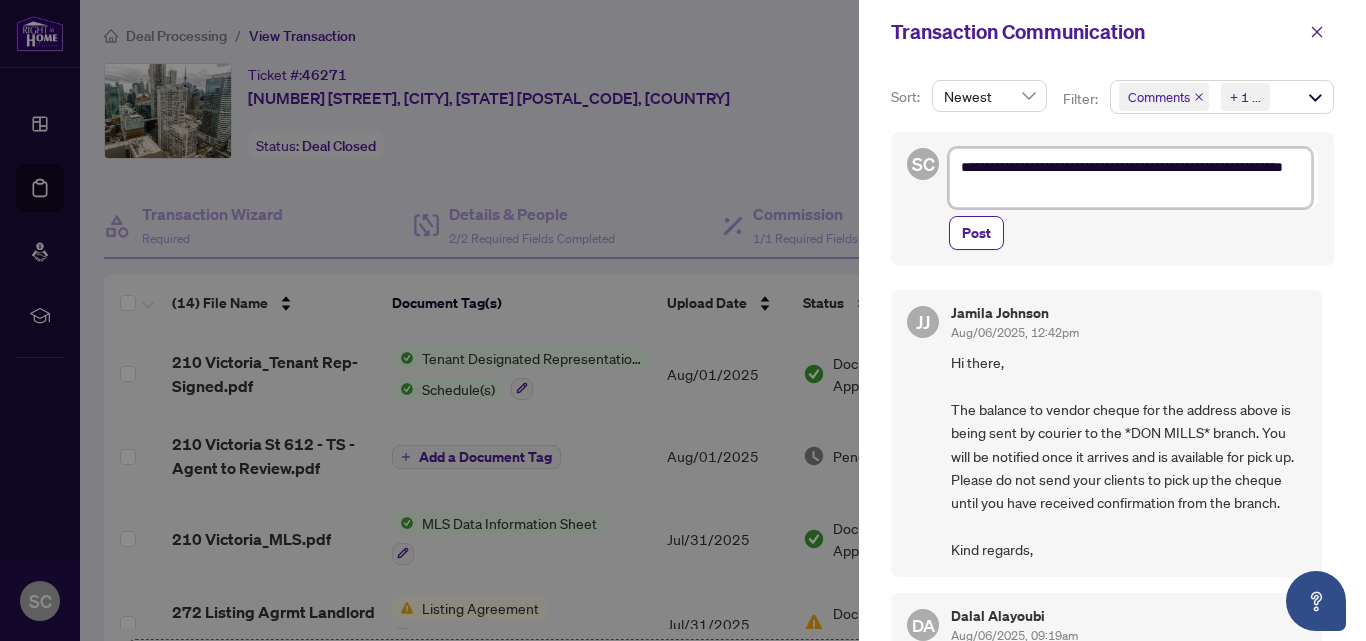 type on "**********" 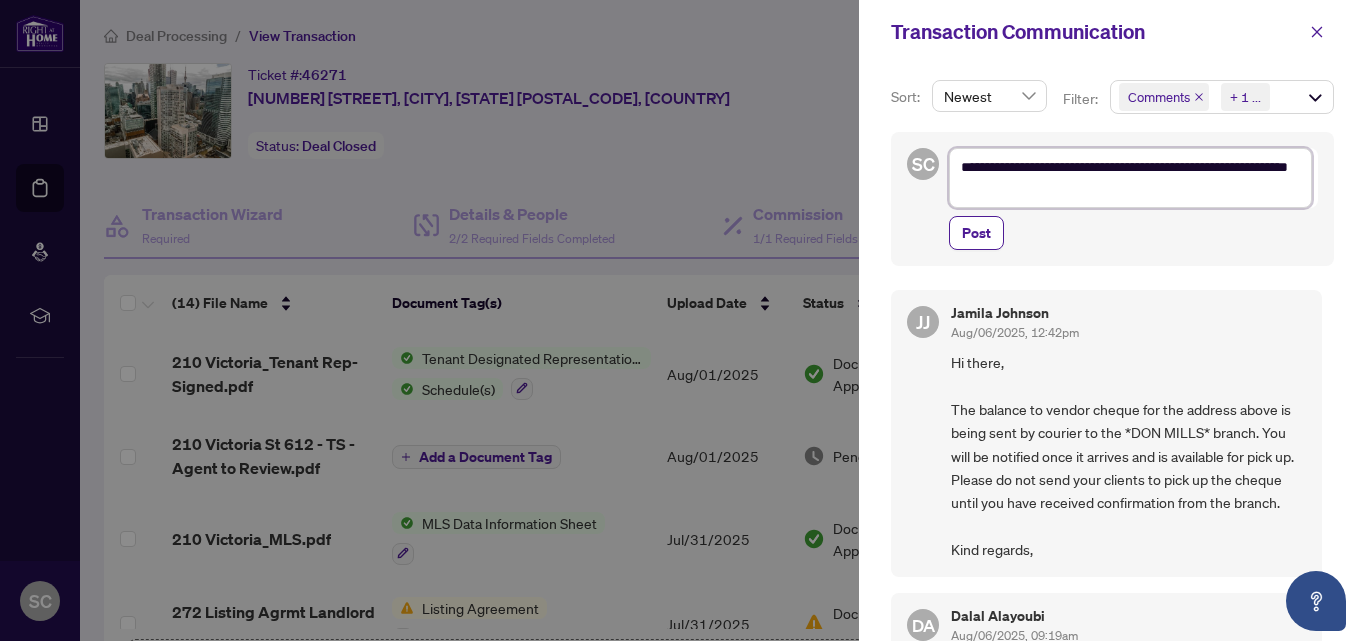 type on "**********" 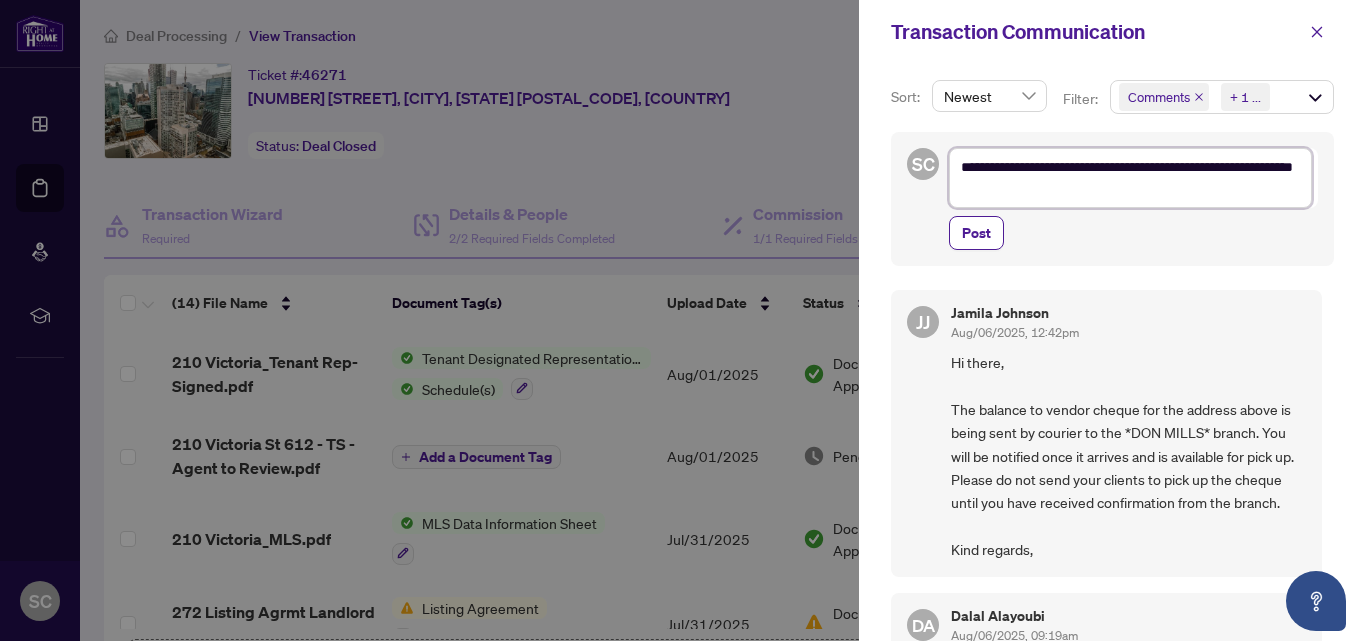 type on "**********" 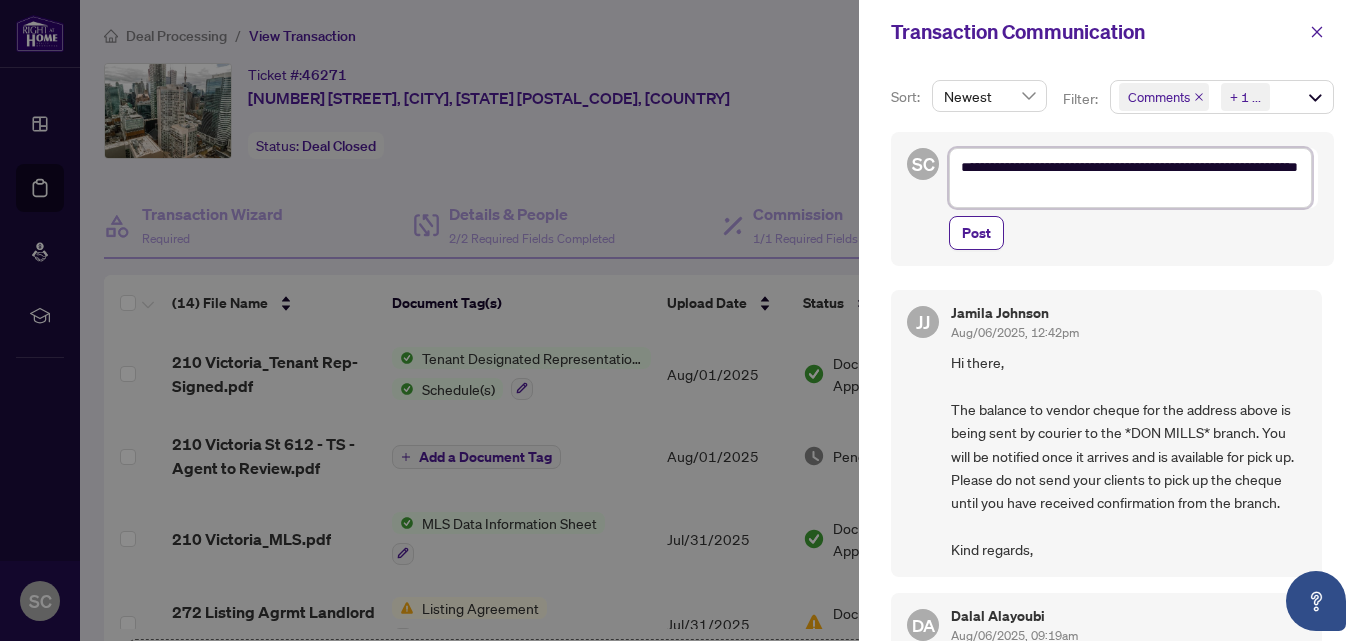 type on "**********" 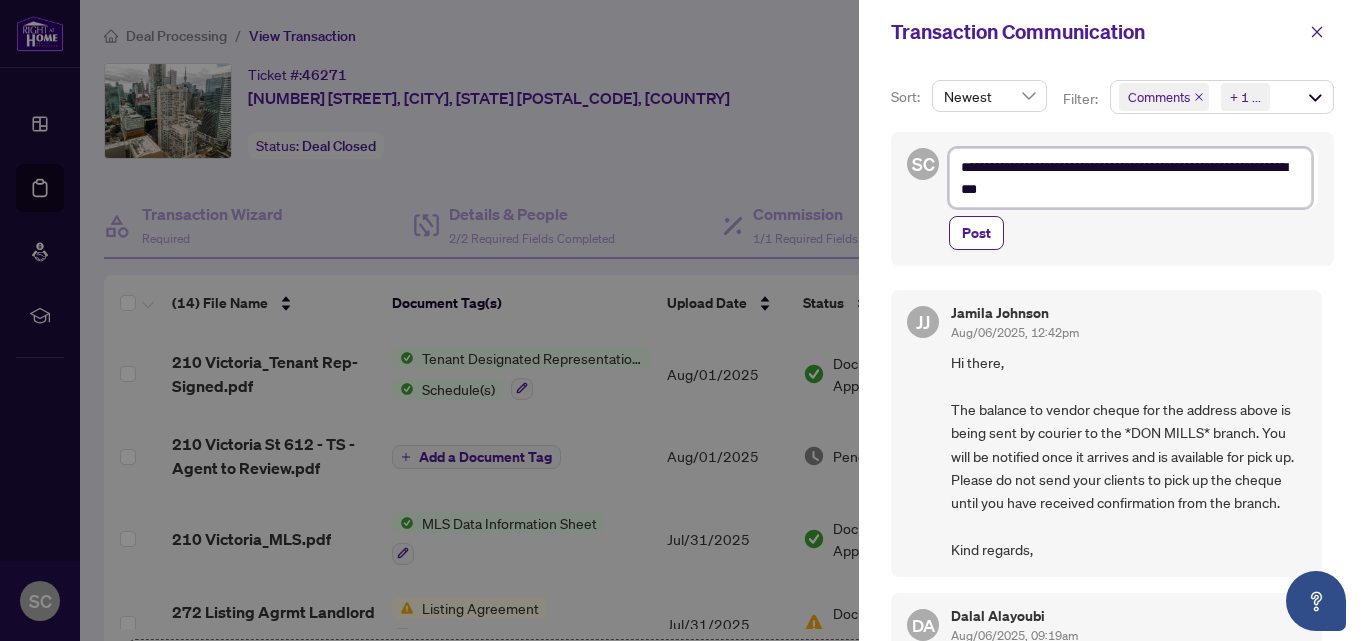 type on "**********" 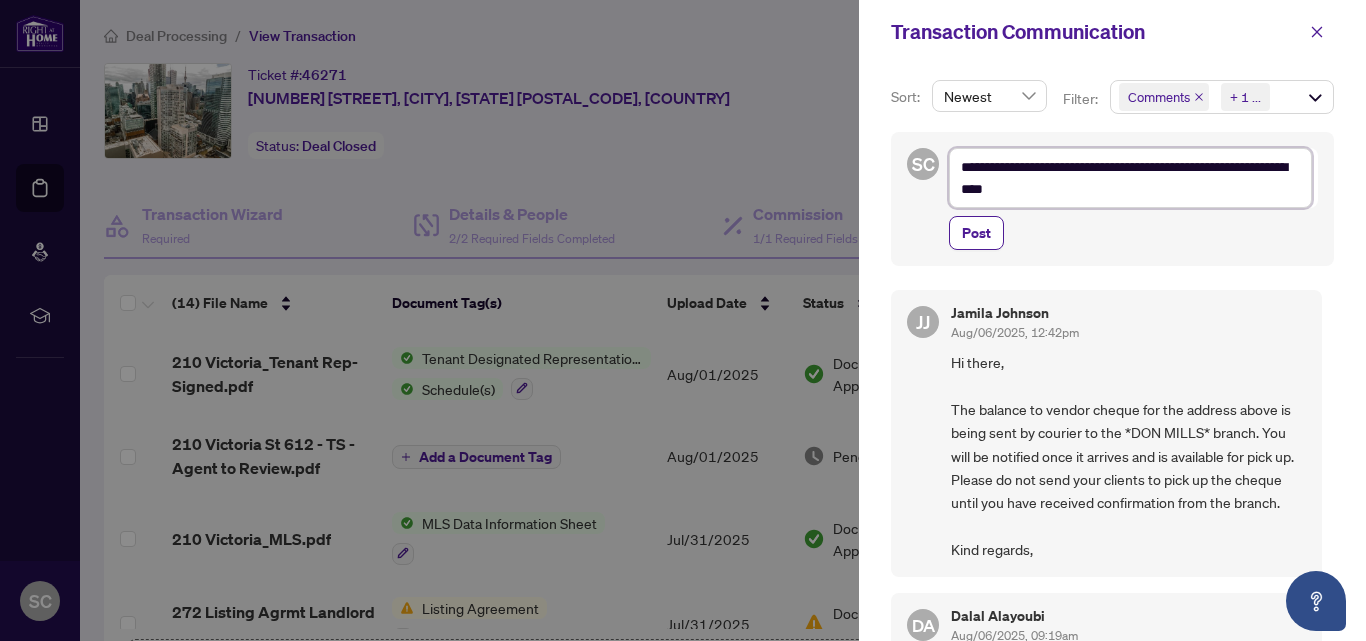type on "**********" 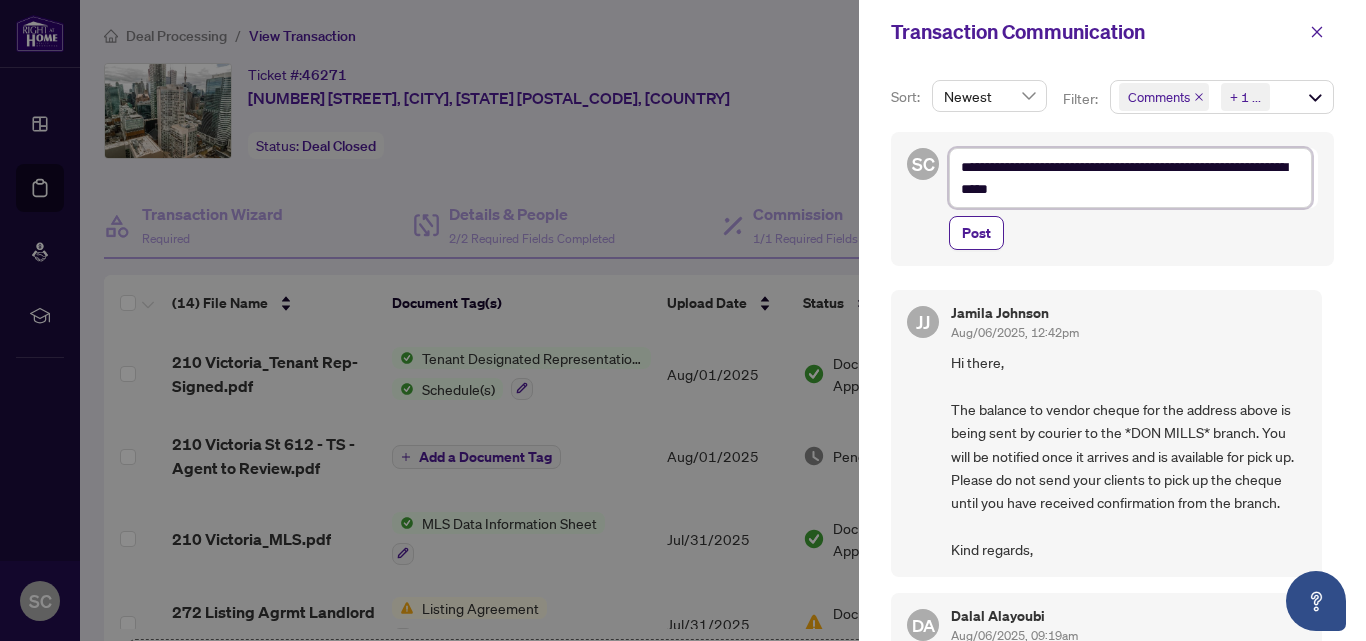 type on "**********" 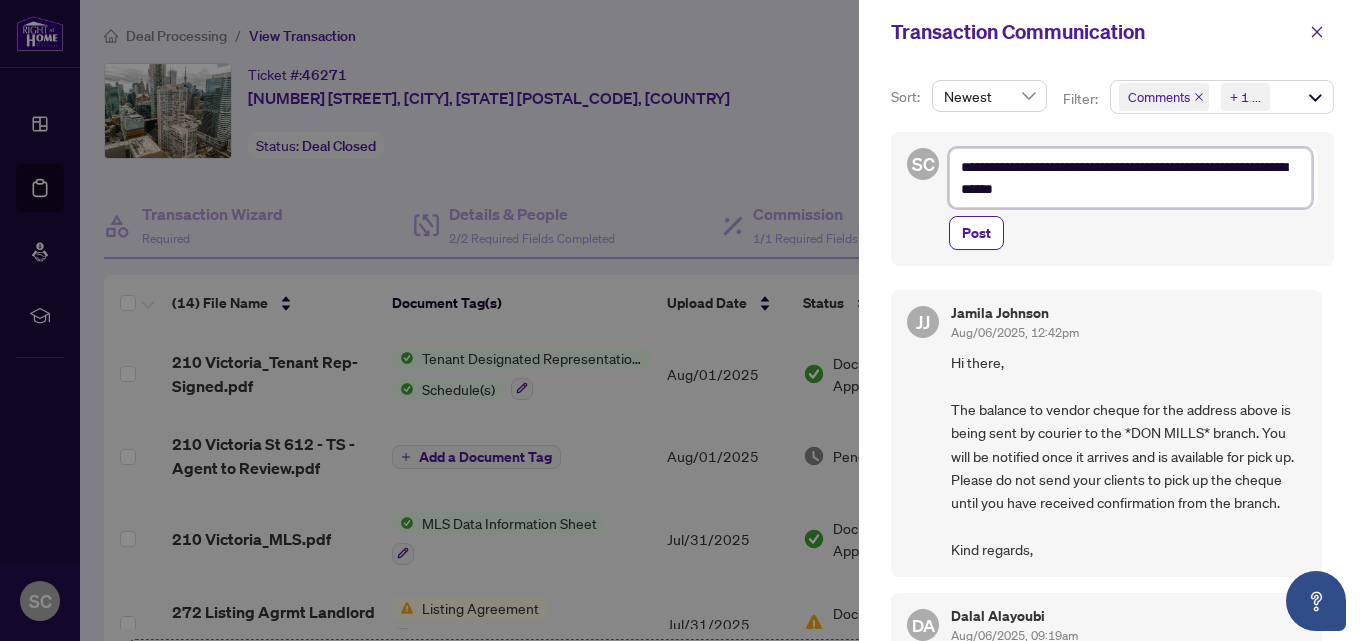 type on "**********" 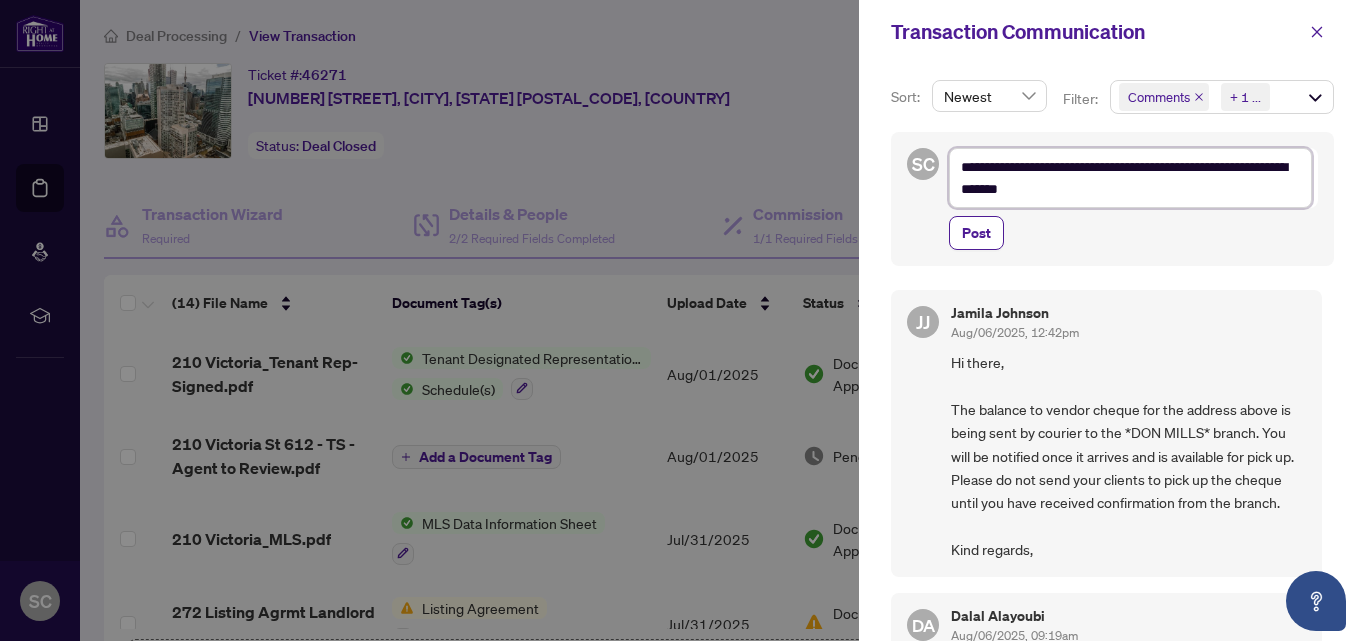 type on "**********" 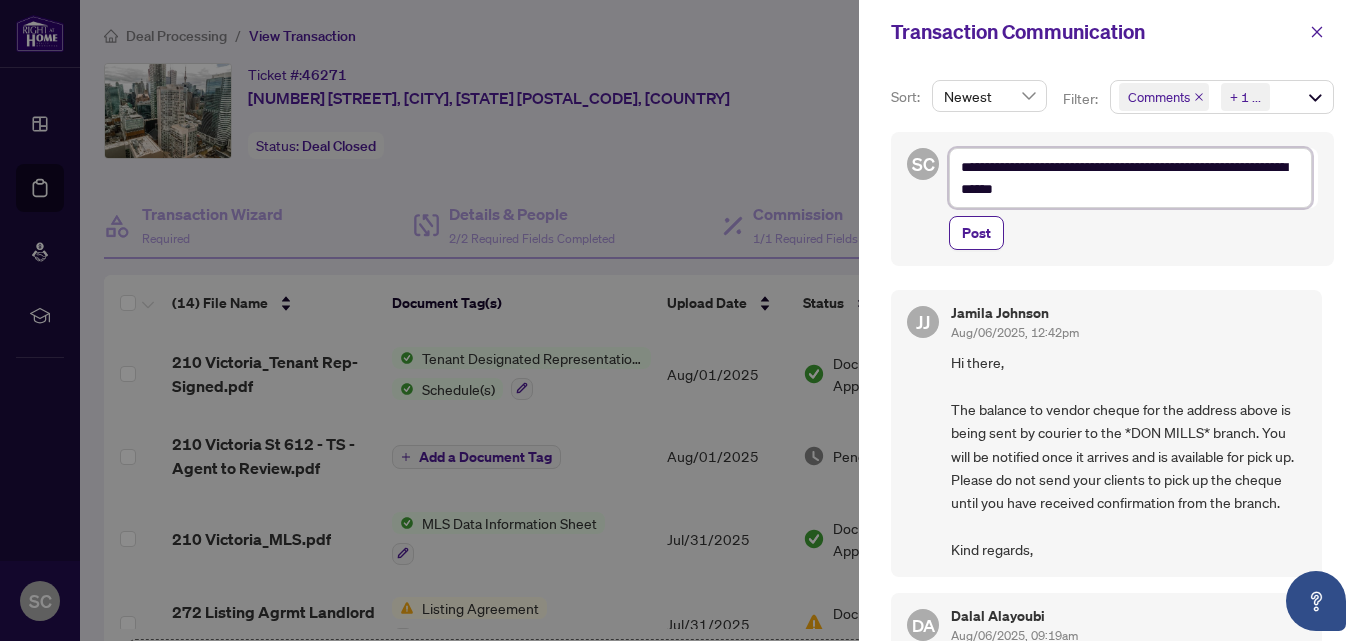 type on "**********" 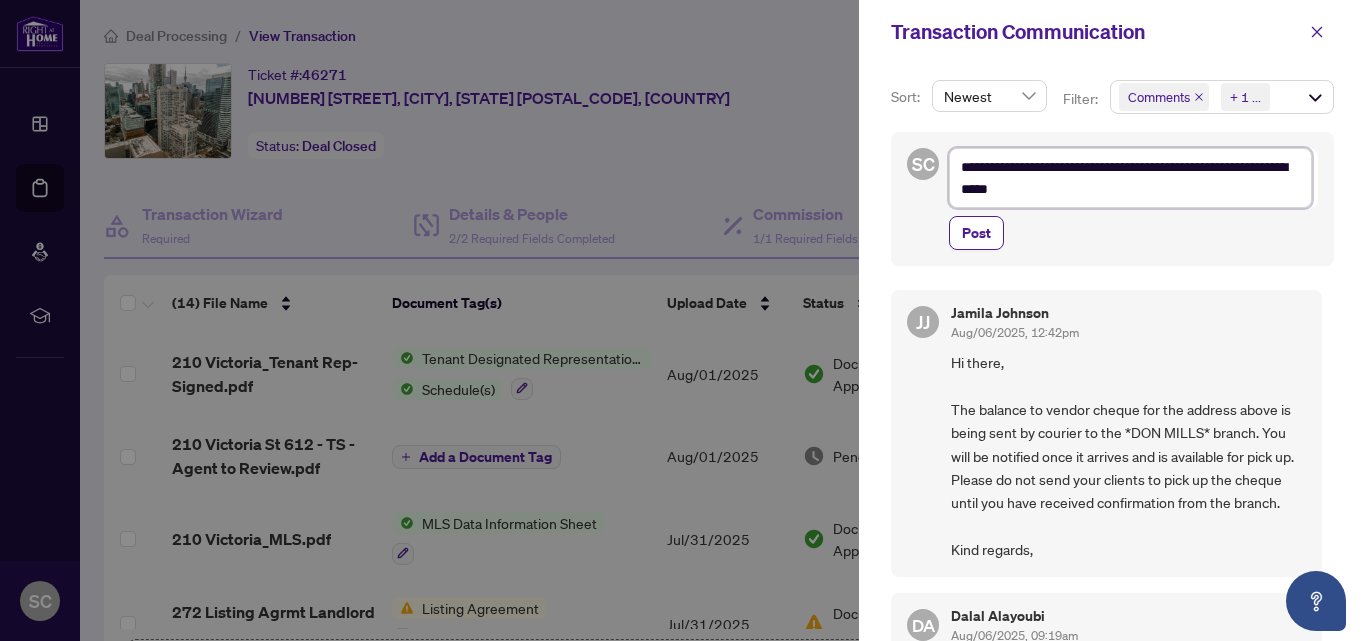 type on "**********" 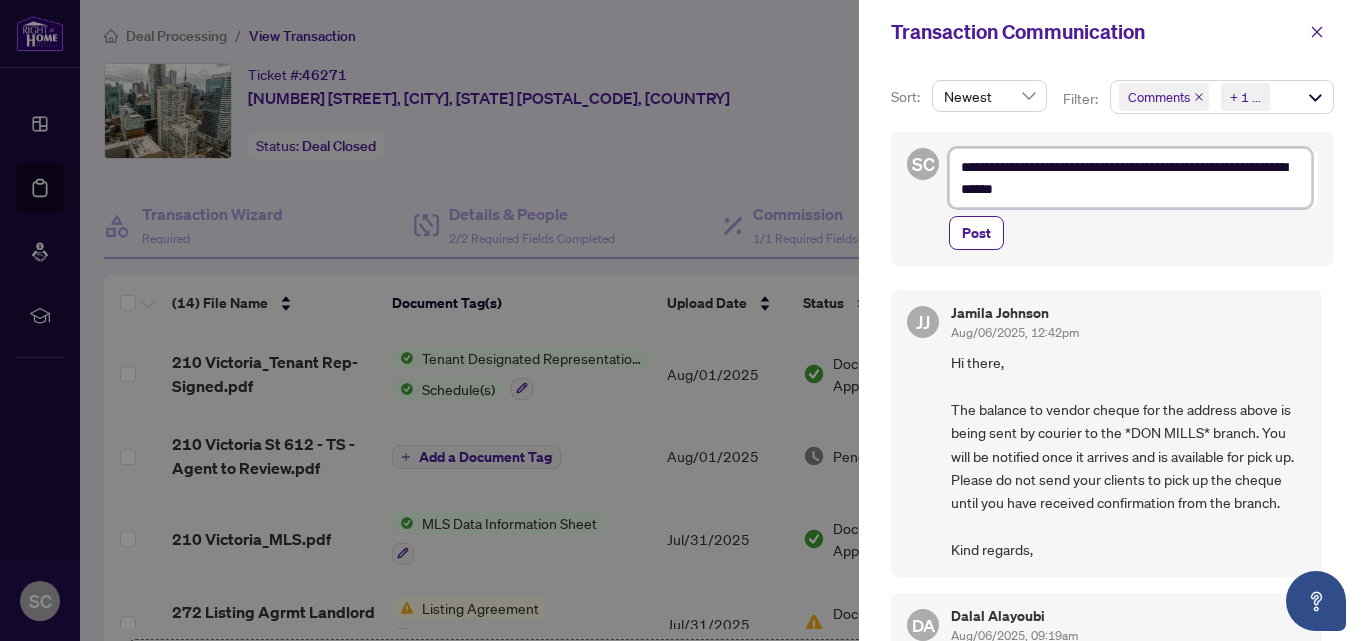 type on "**********" 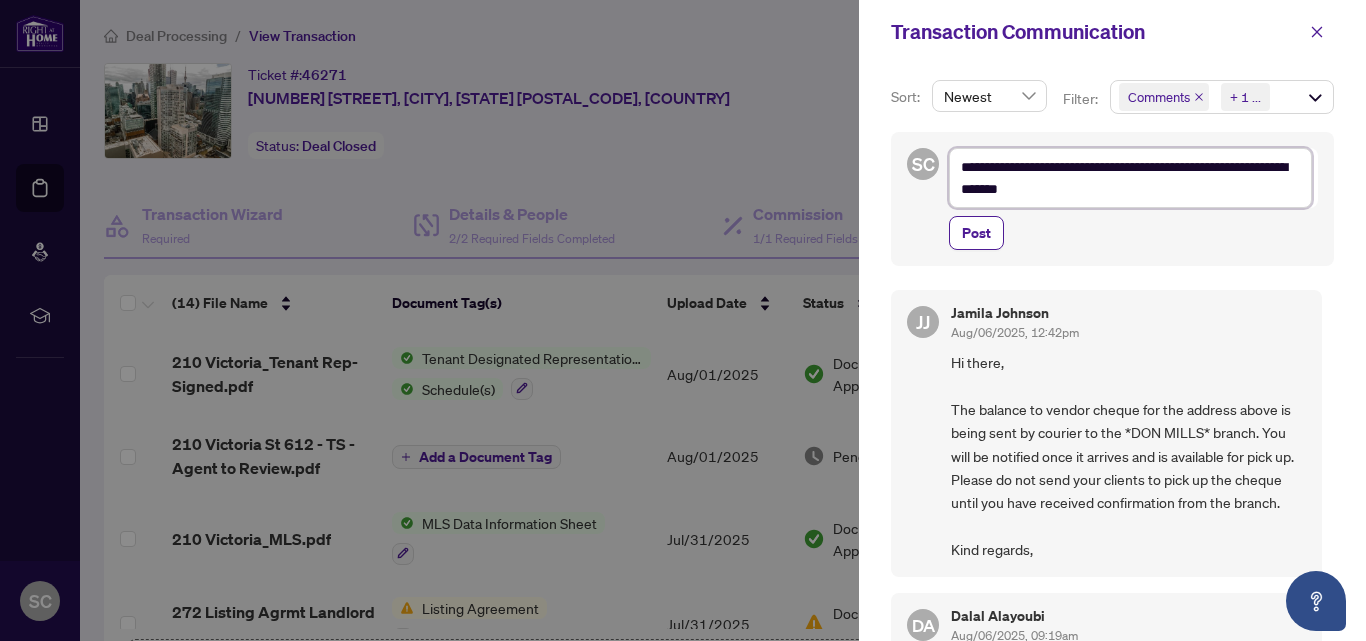 type on "**********" 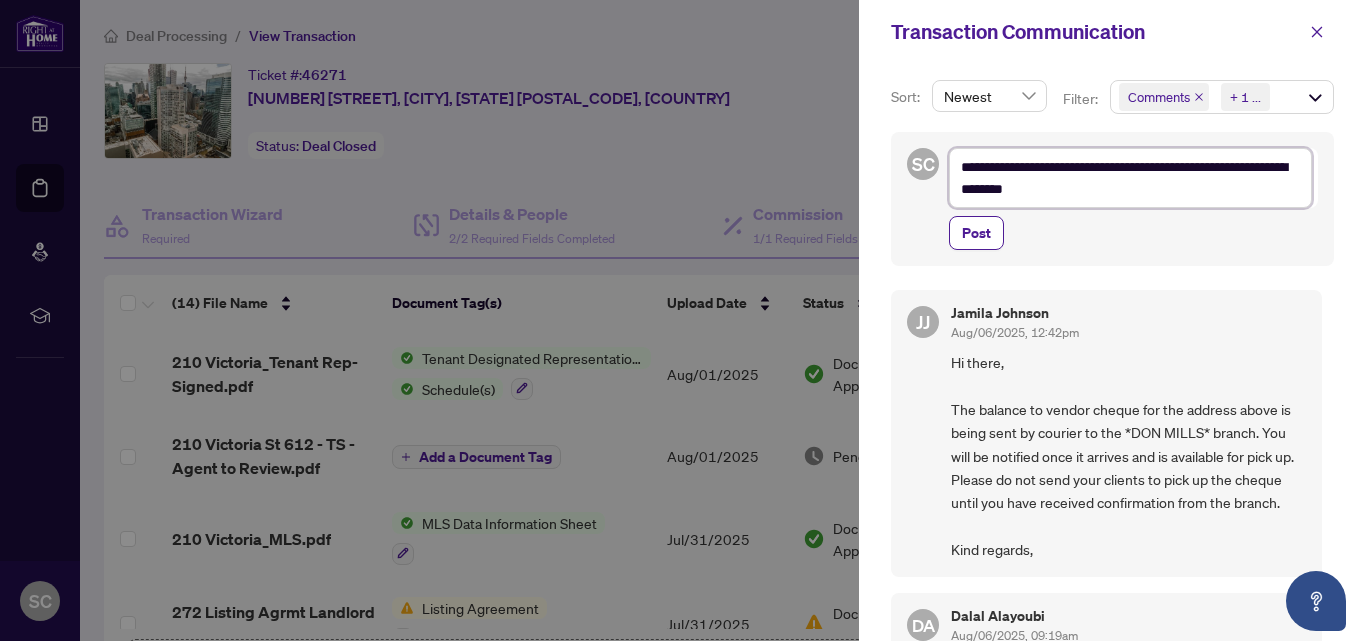 type on "**********" 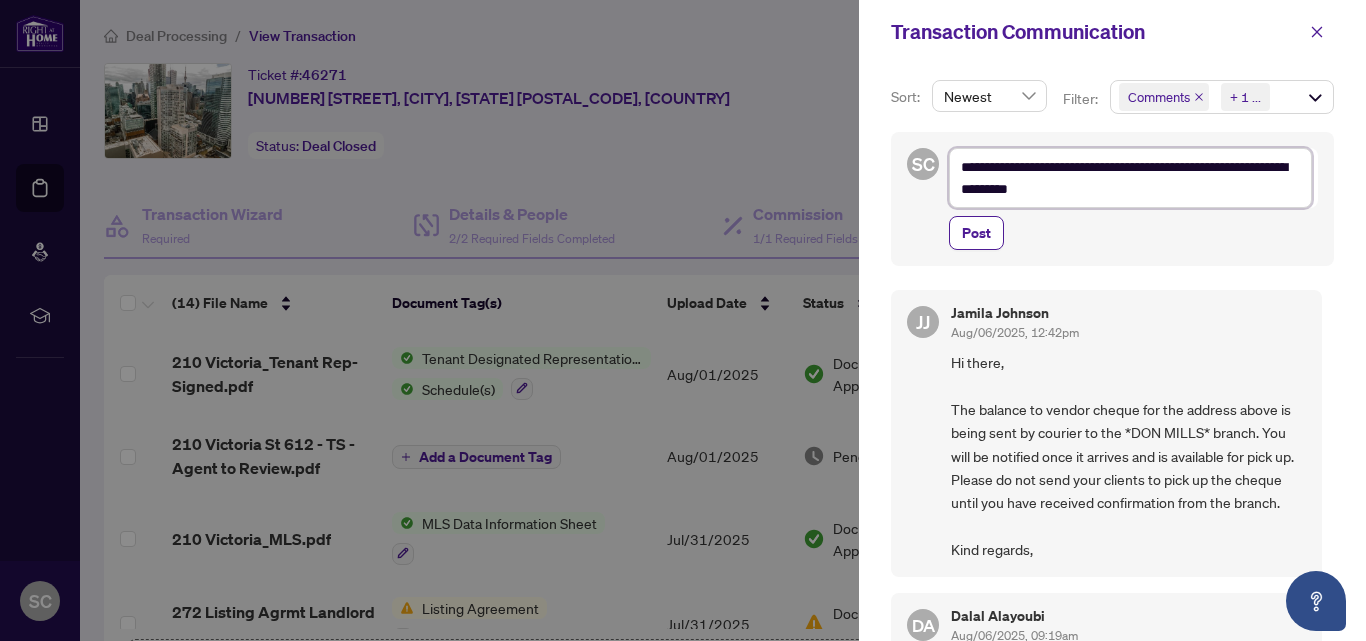 type on "**********" 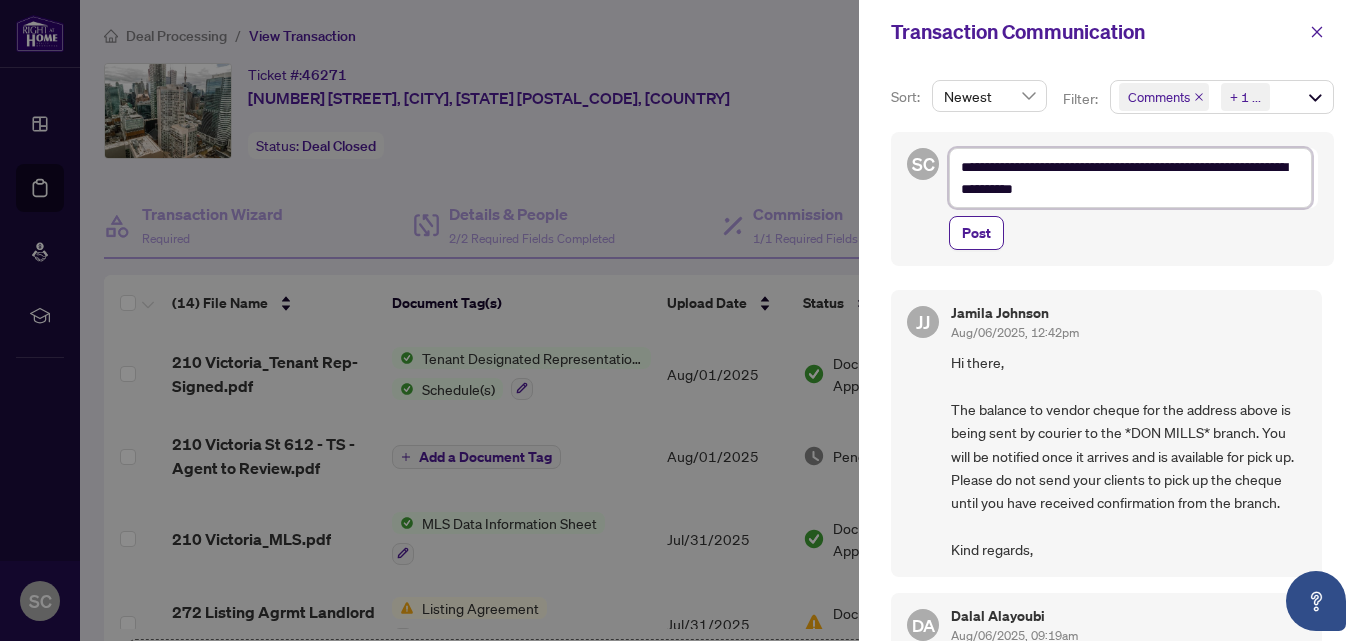 type on "**********" 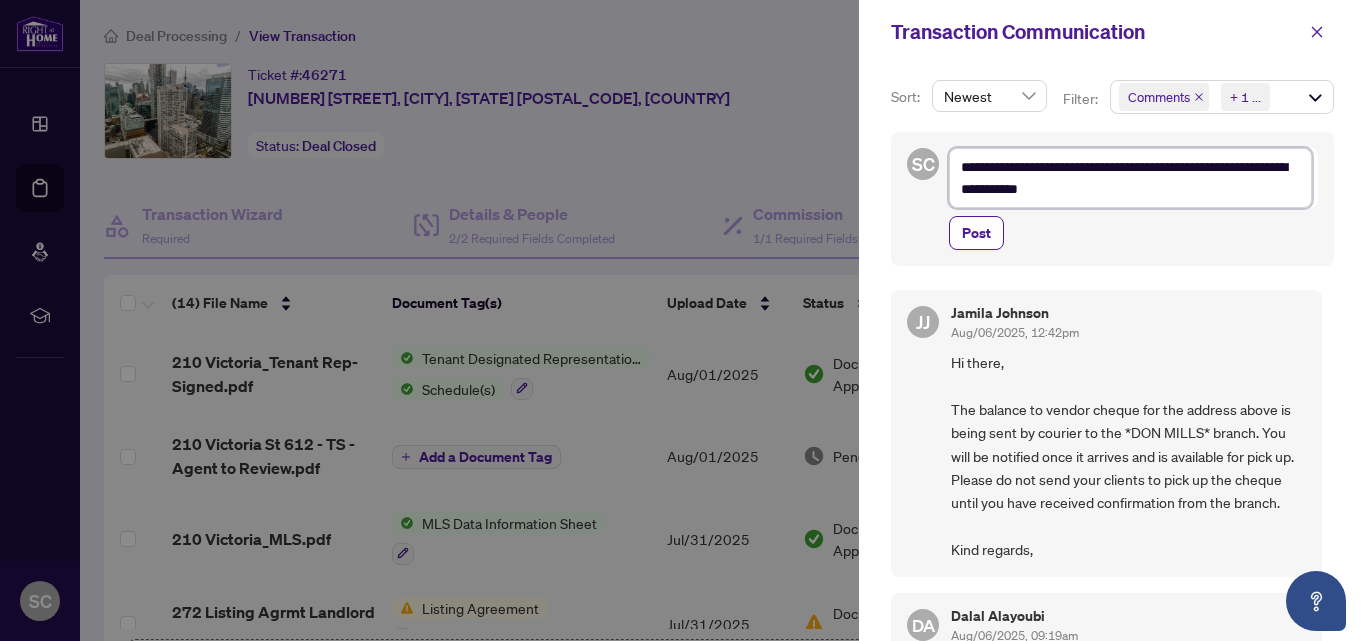 type on "**********" 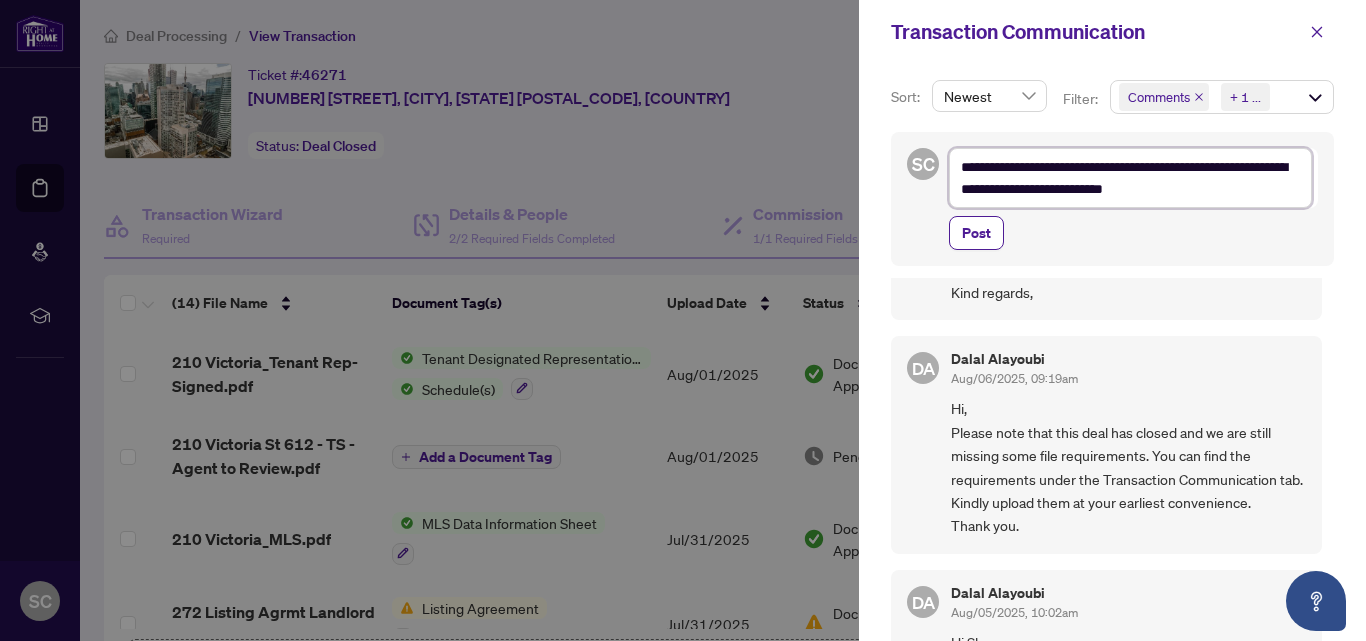scroll, scrollTop: 0, scrollLeft: 0, axis: both 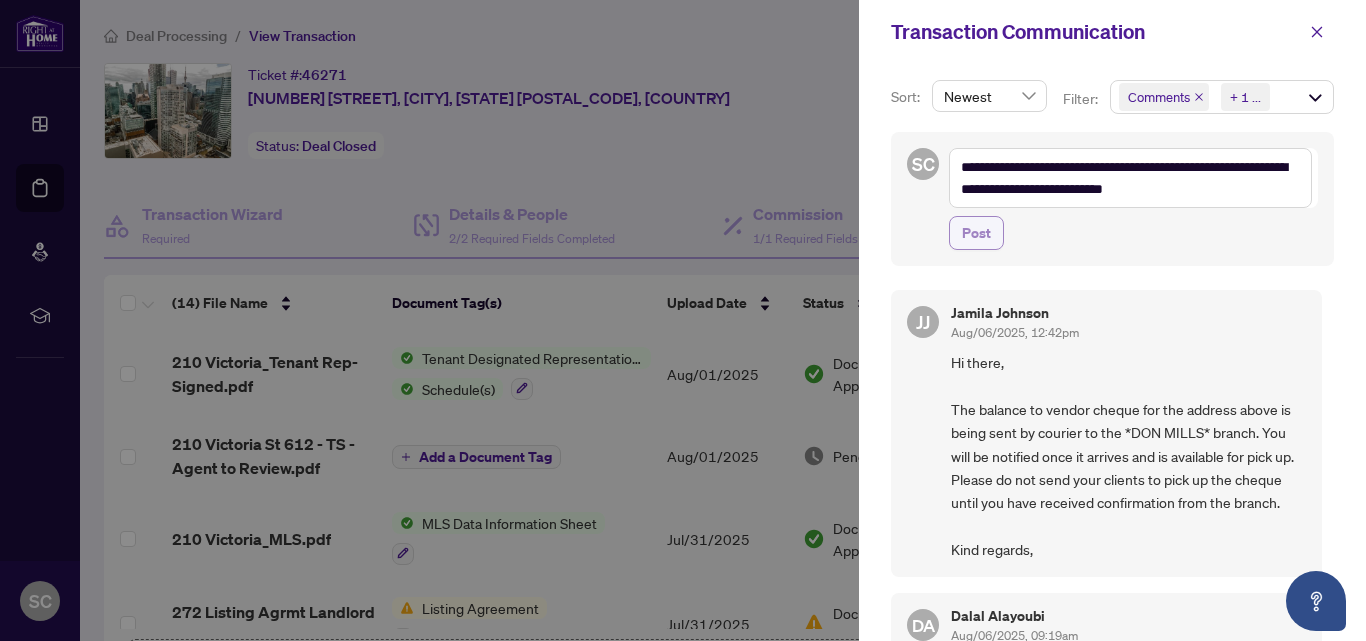 click on "Post" at bounding box center [976, 233] 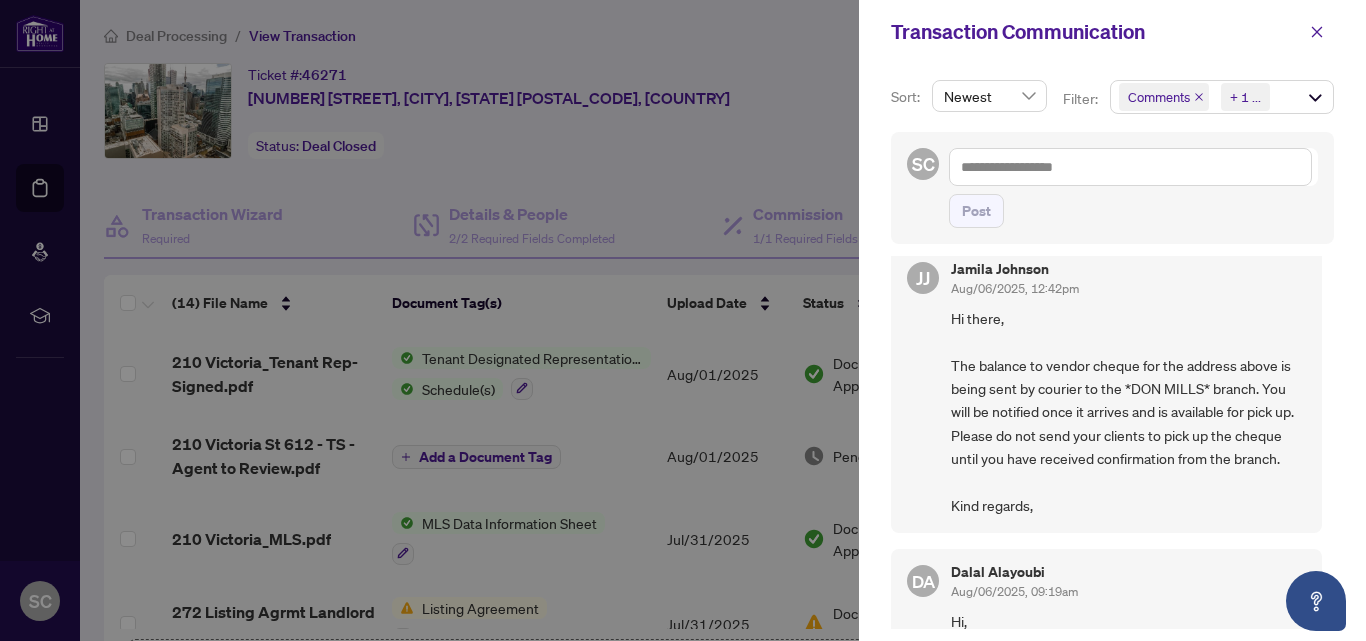 scroll, scrollTop: 0, scrollLeft: 0, axis: both 